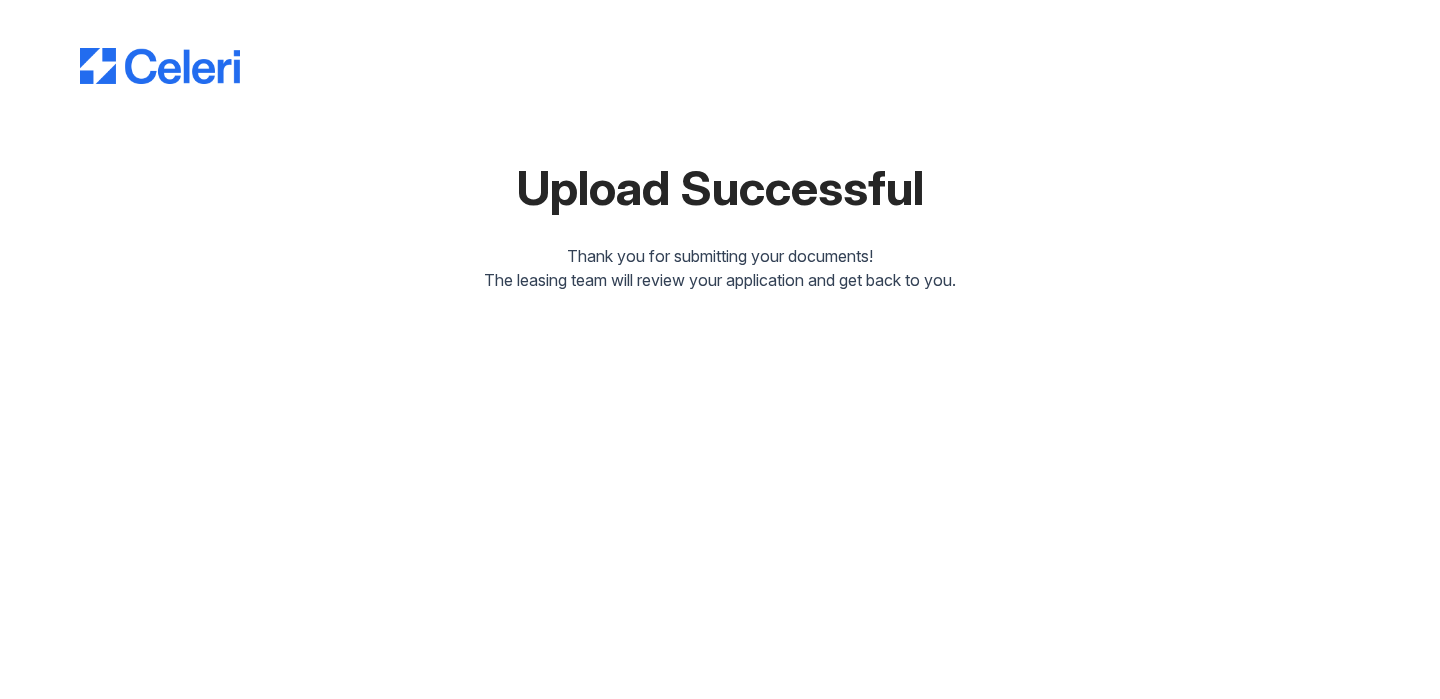 scroll, scrollTop: 0, scrollLeft: 0, axis: both 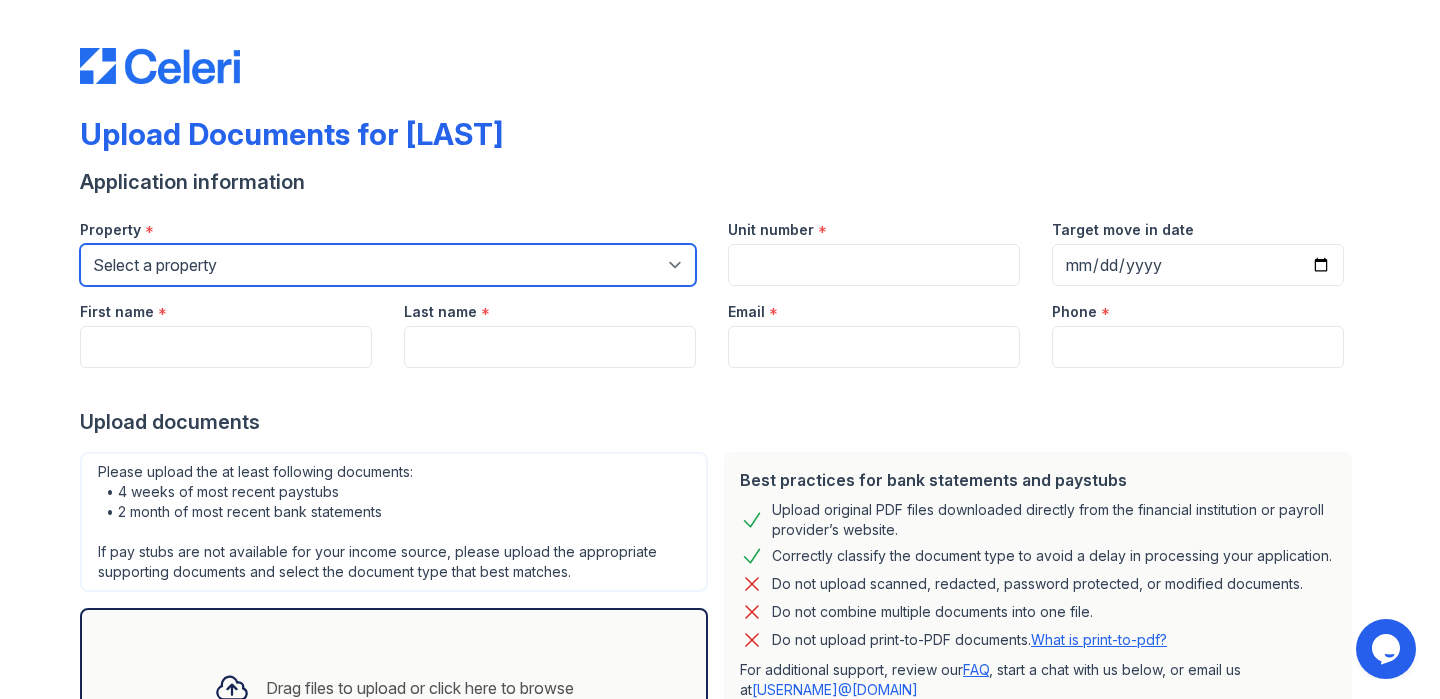 click on "Select a property
[NUMBER] [STREET]
[NUMBER]
[NUMBER][STREET]
[CITY]
[FIRST]
[LOCATION]
[FIRST]
[BRAND]
[LOCATION]" at bounding box center (388, 265) 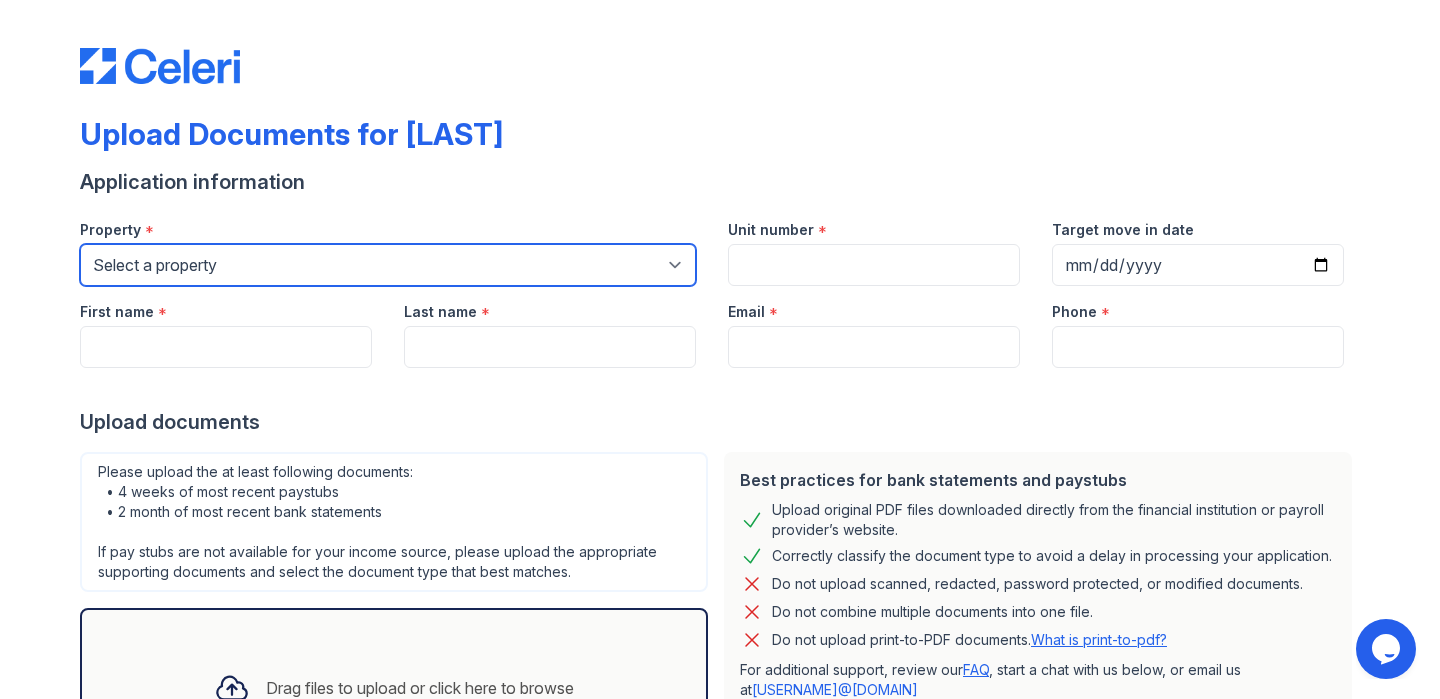 select on "129" 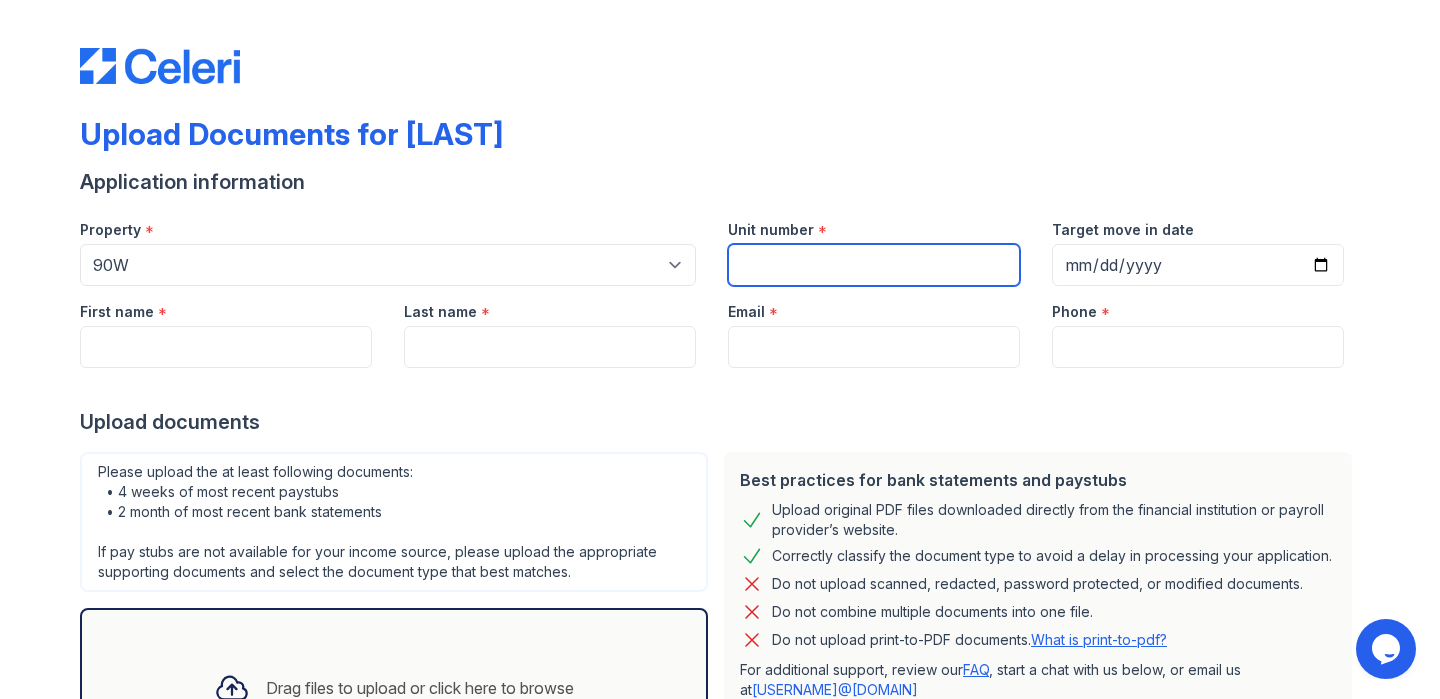 click on "Unit number" at bounding box center [874, 265] 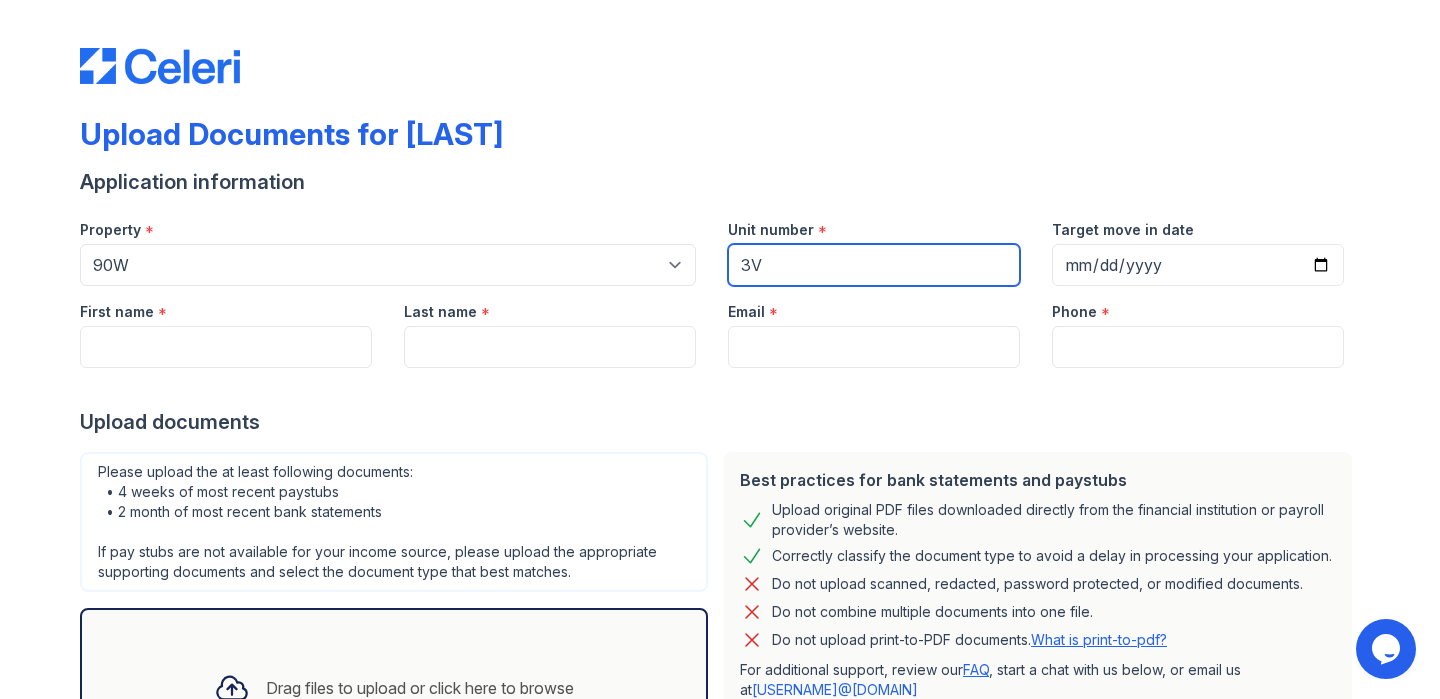 type on "3V" 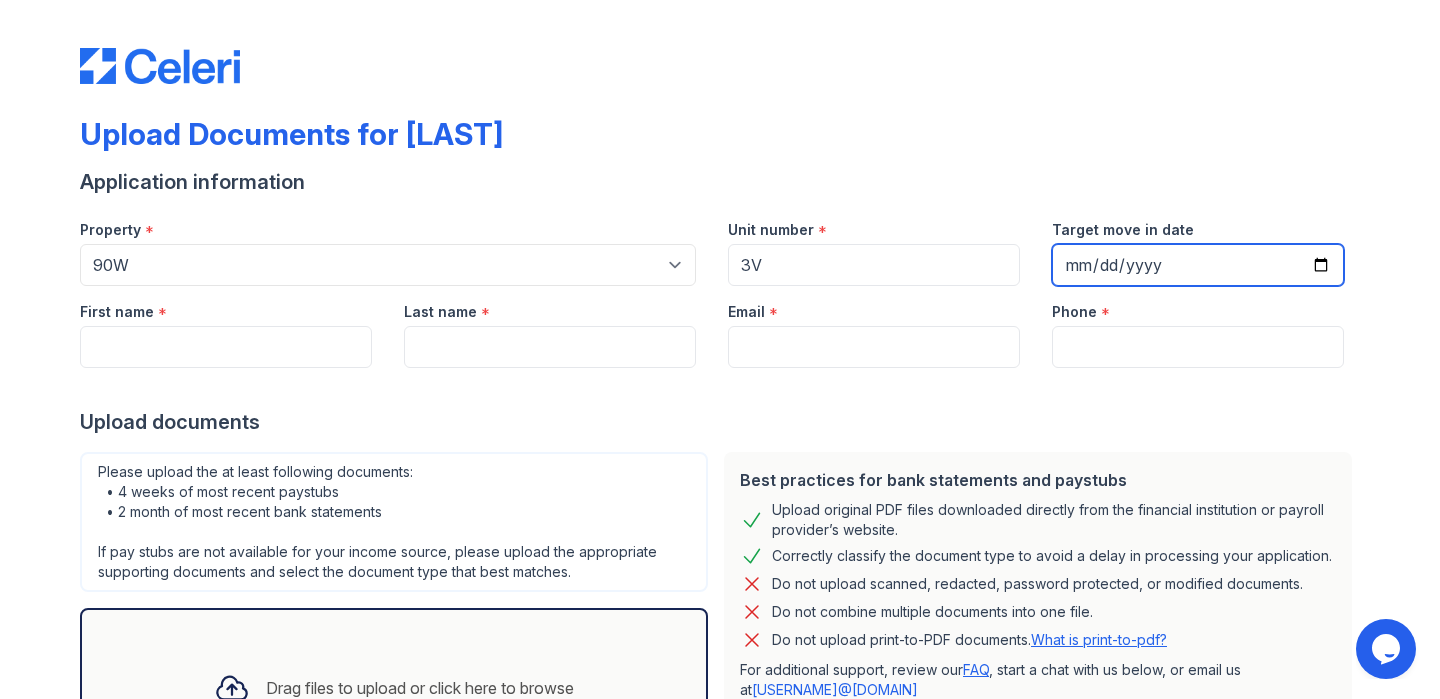 click on "Target move in date" at bounding box center [1198, 265] 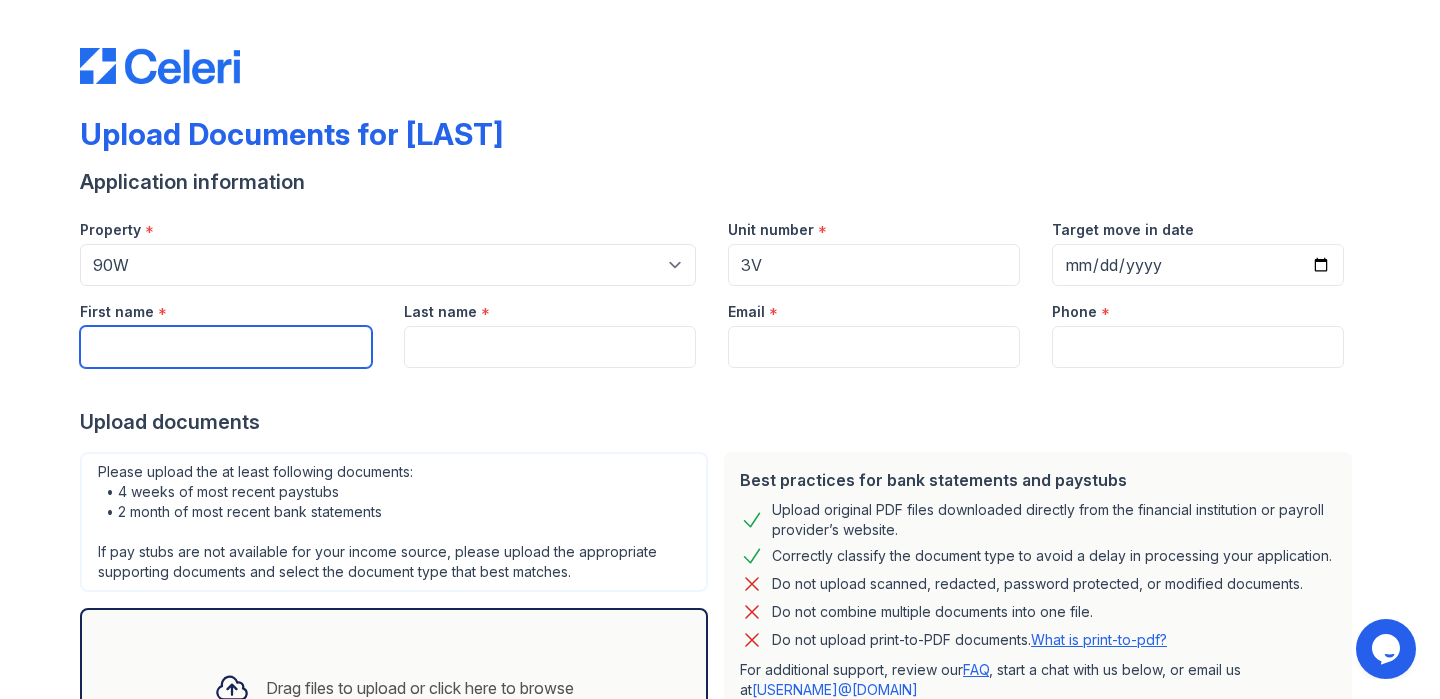 click on "First name" at bounding box center [226, 347] 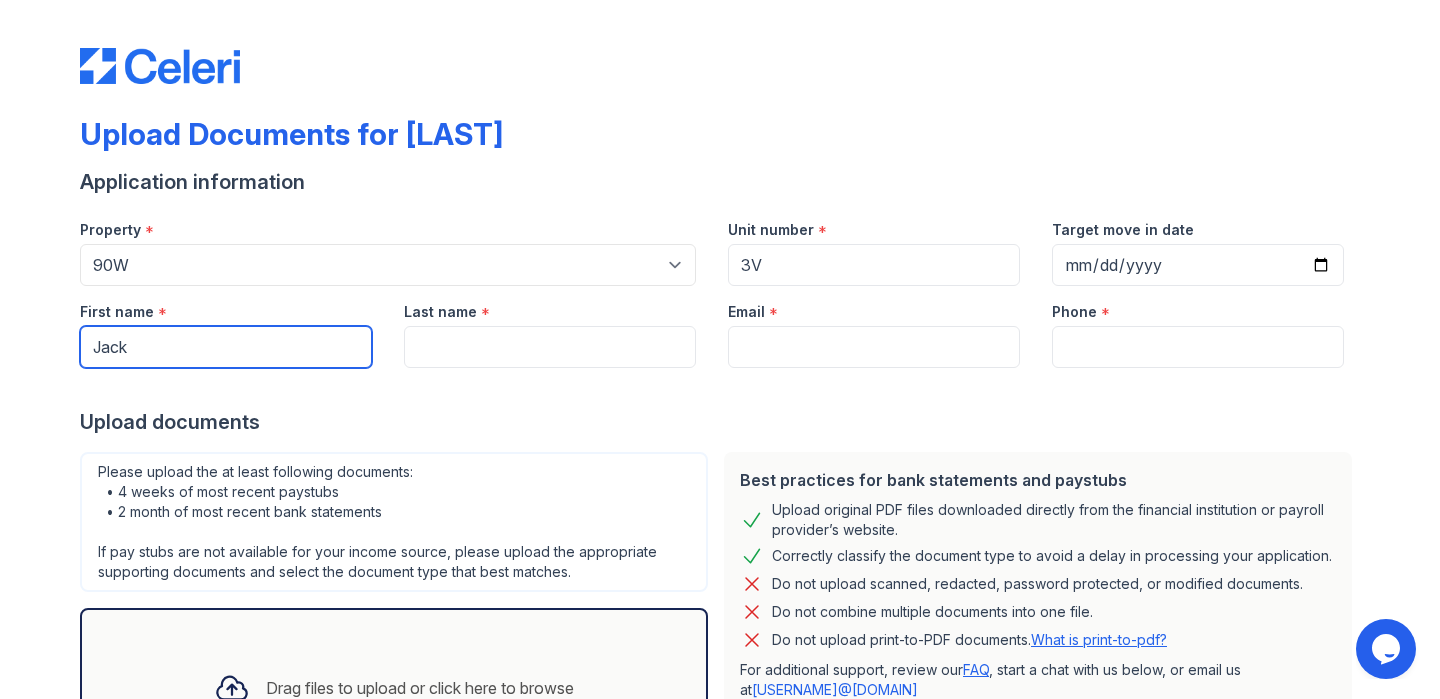 type on "Jack" 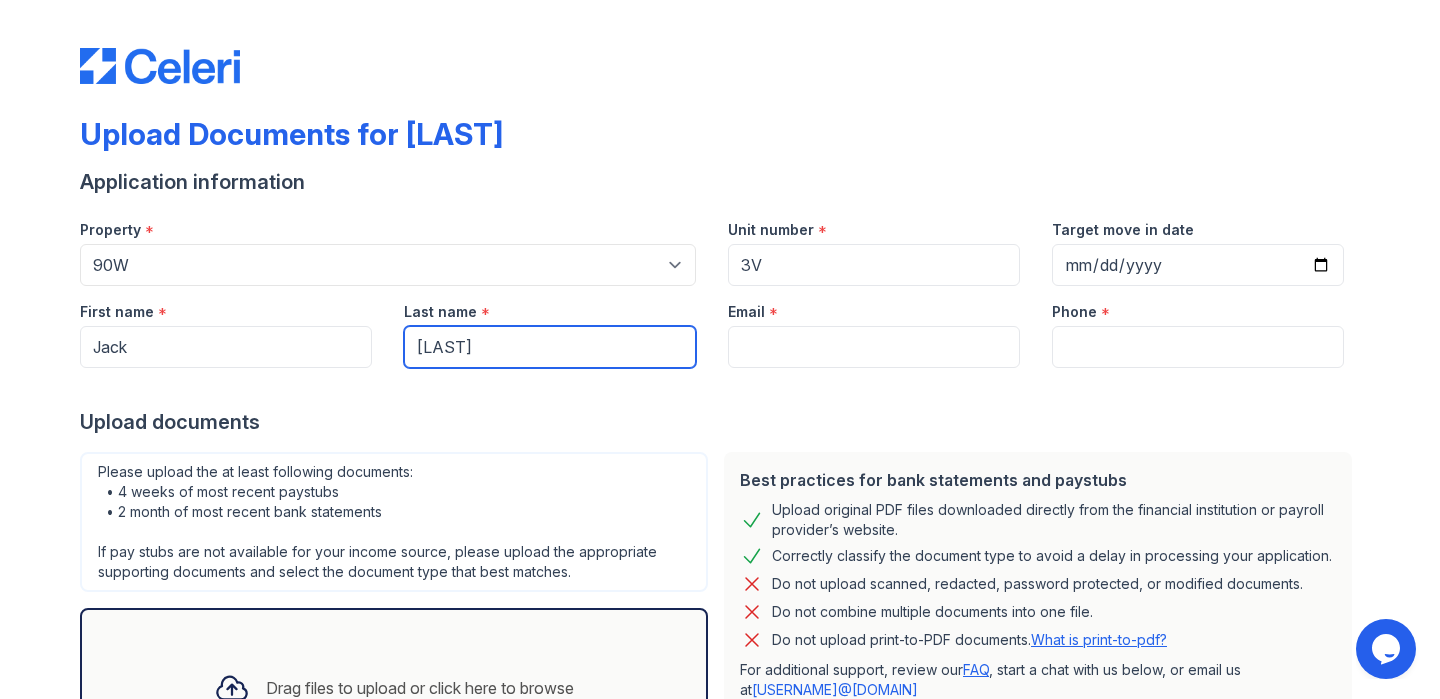 type on "[LAST]" 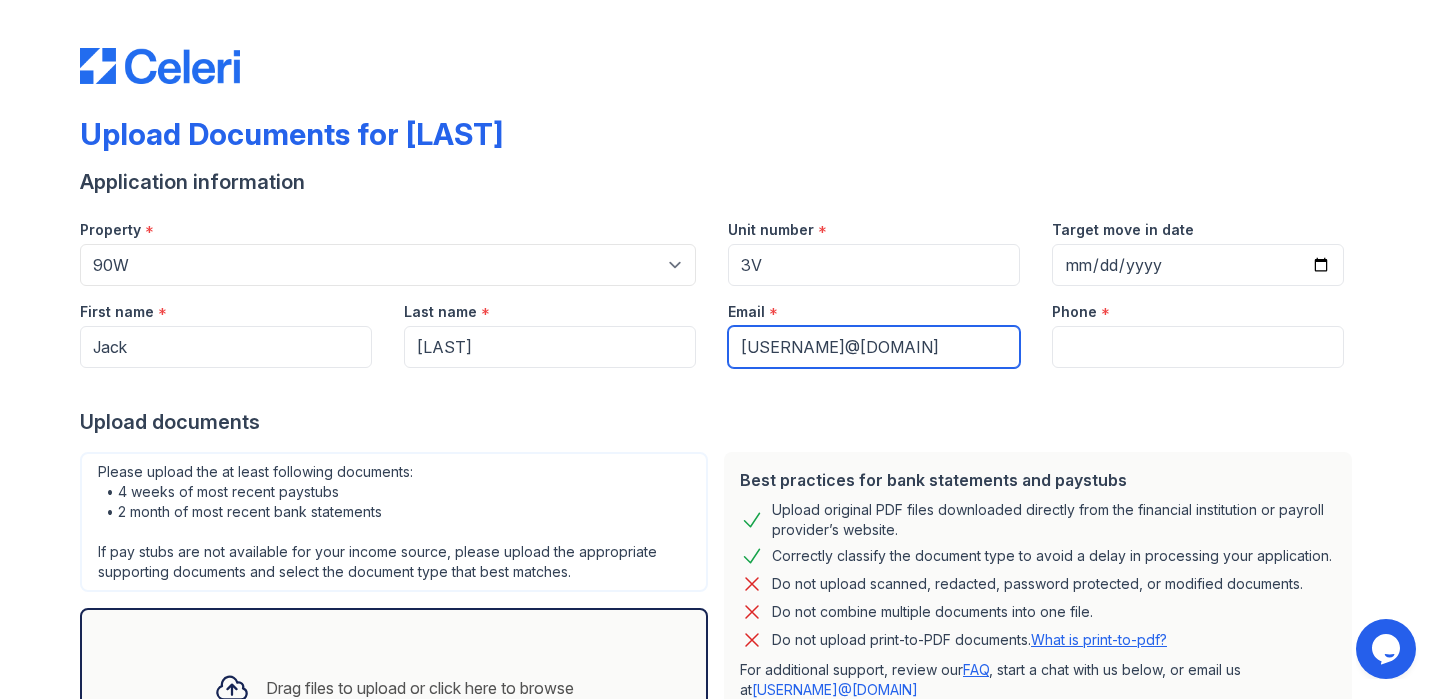 type on "[USERNAME]@[DOMAIN]" 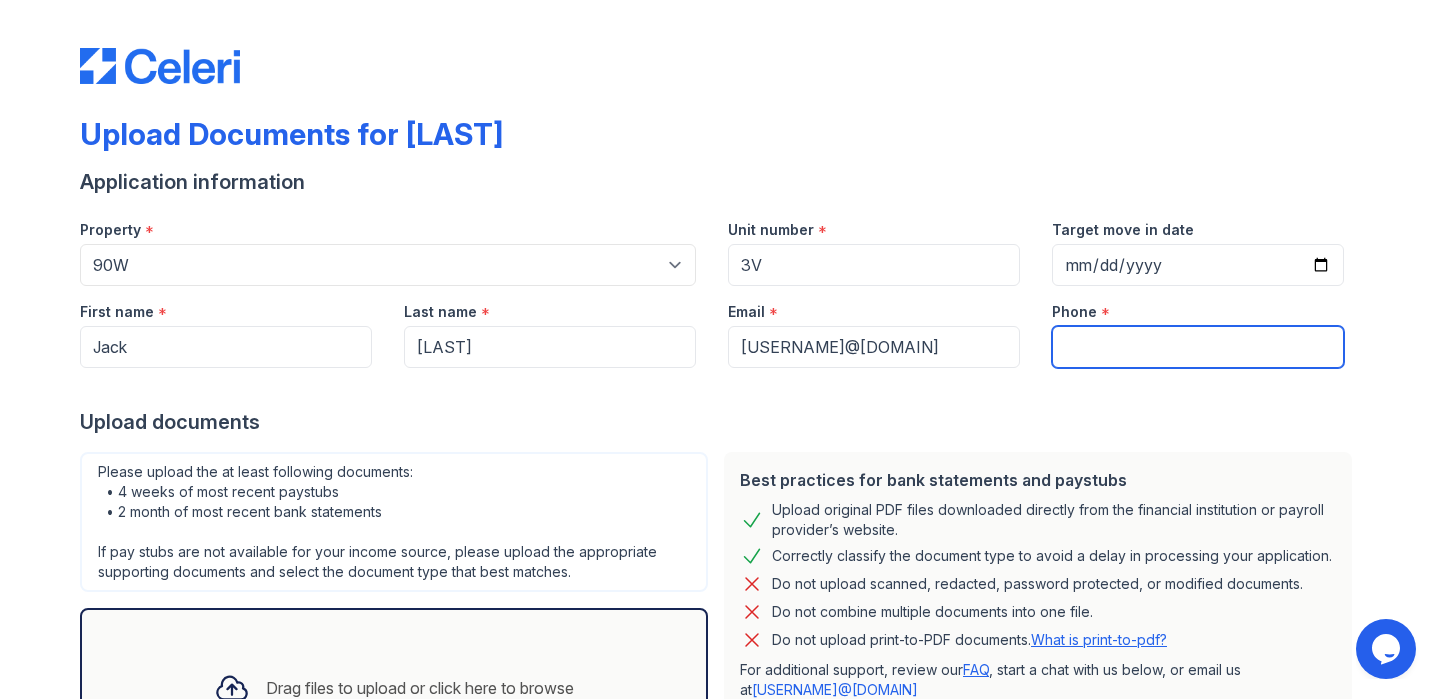 click on "Phone" at bounding box center [1198, 347] 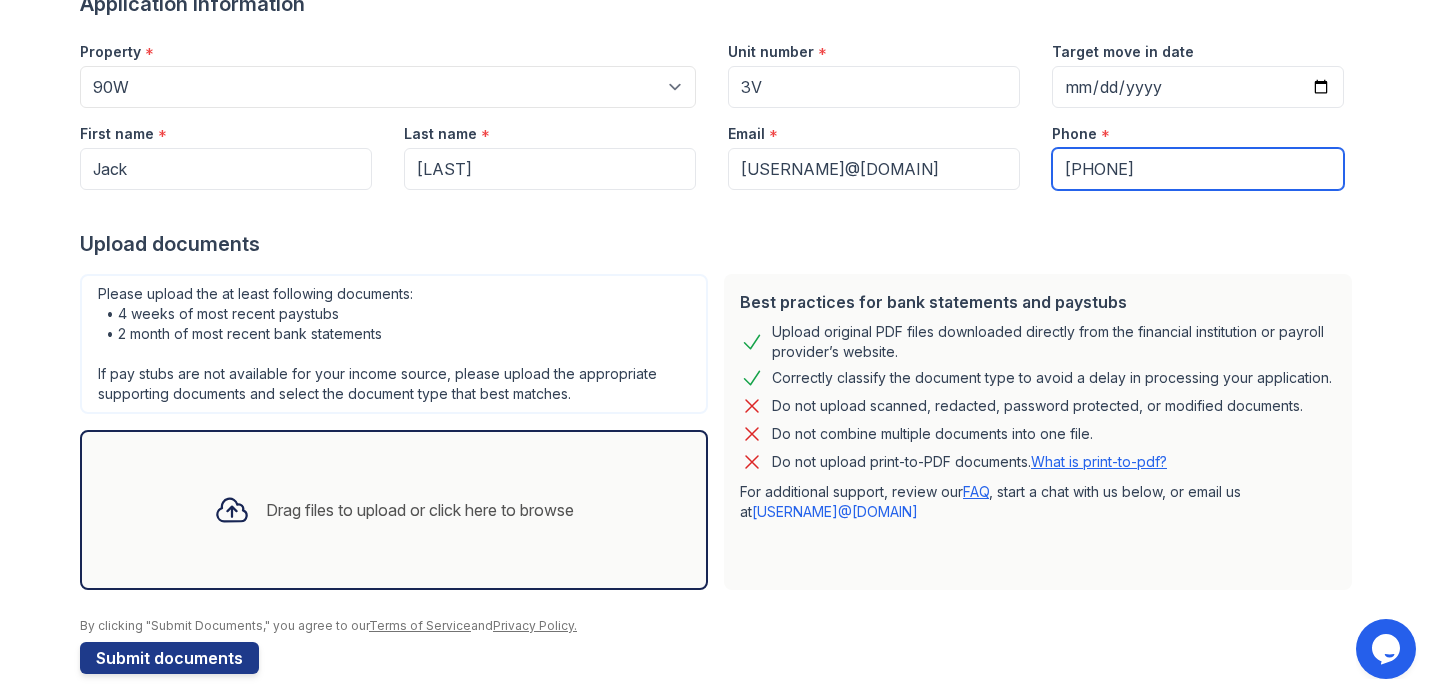 scroll, scrollTop: 193, scrollLeft: 0, axis: vertical 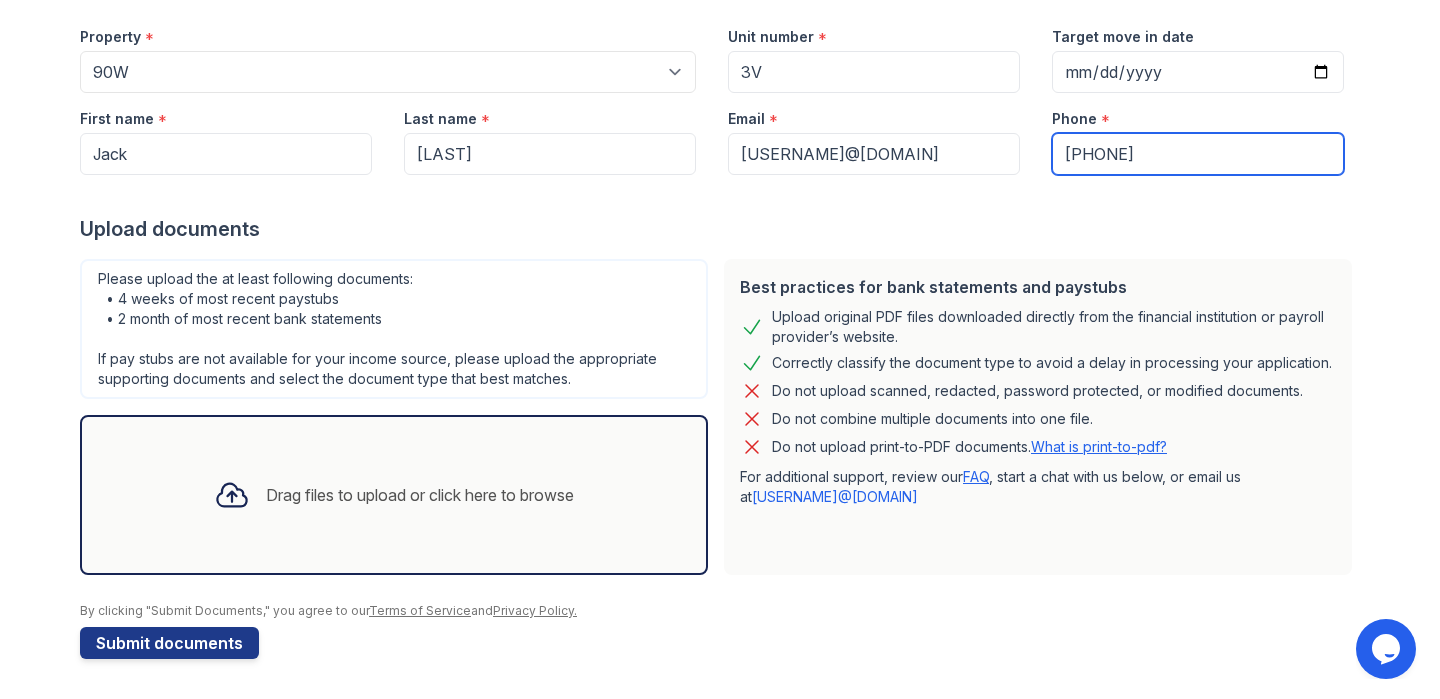 type on "[PHONE]" 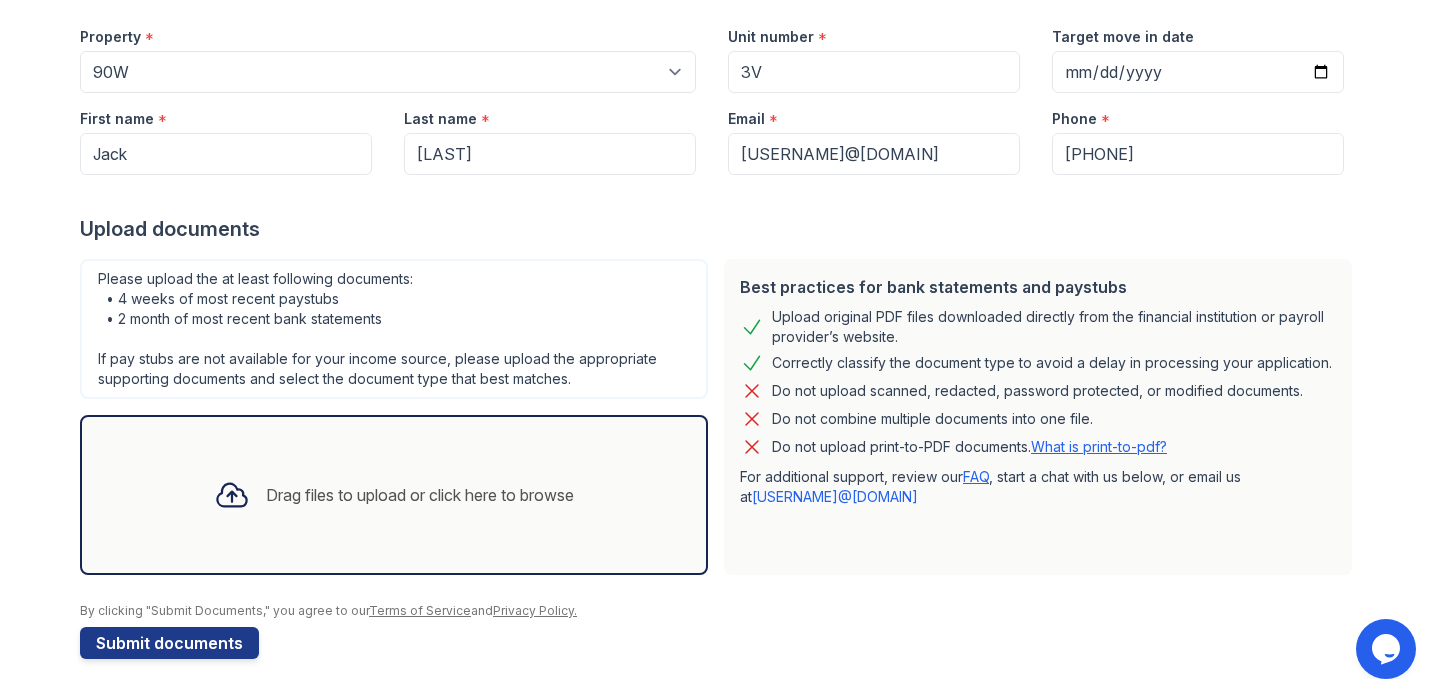 click at bounding box center (232, 495) 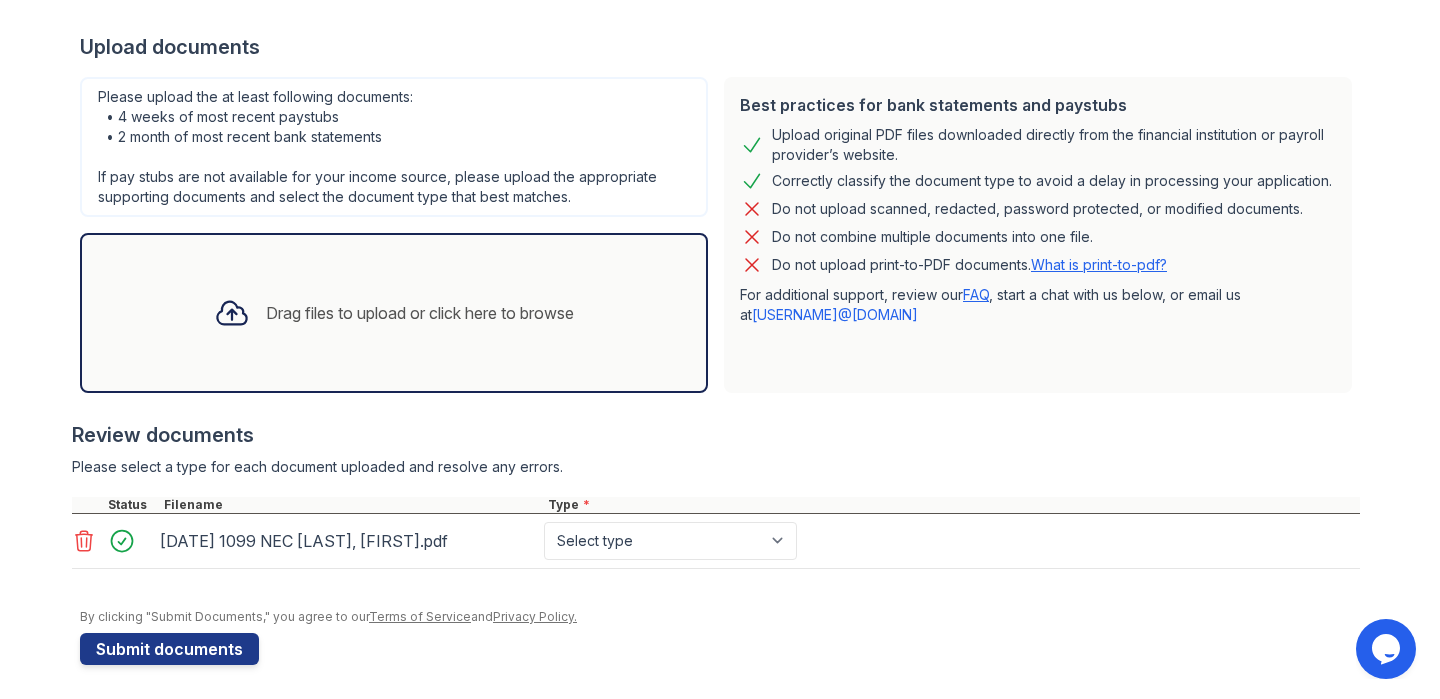 scroll, scrollTop: 381, scrollLeft: 0, axis: vertical 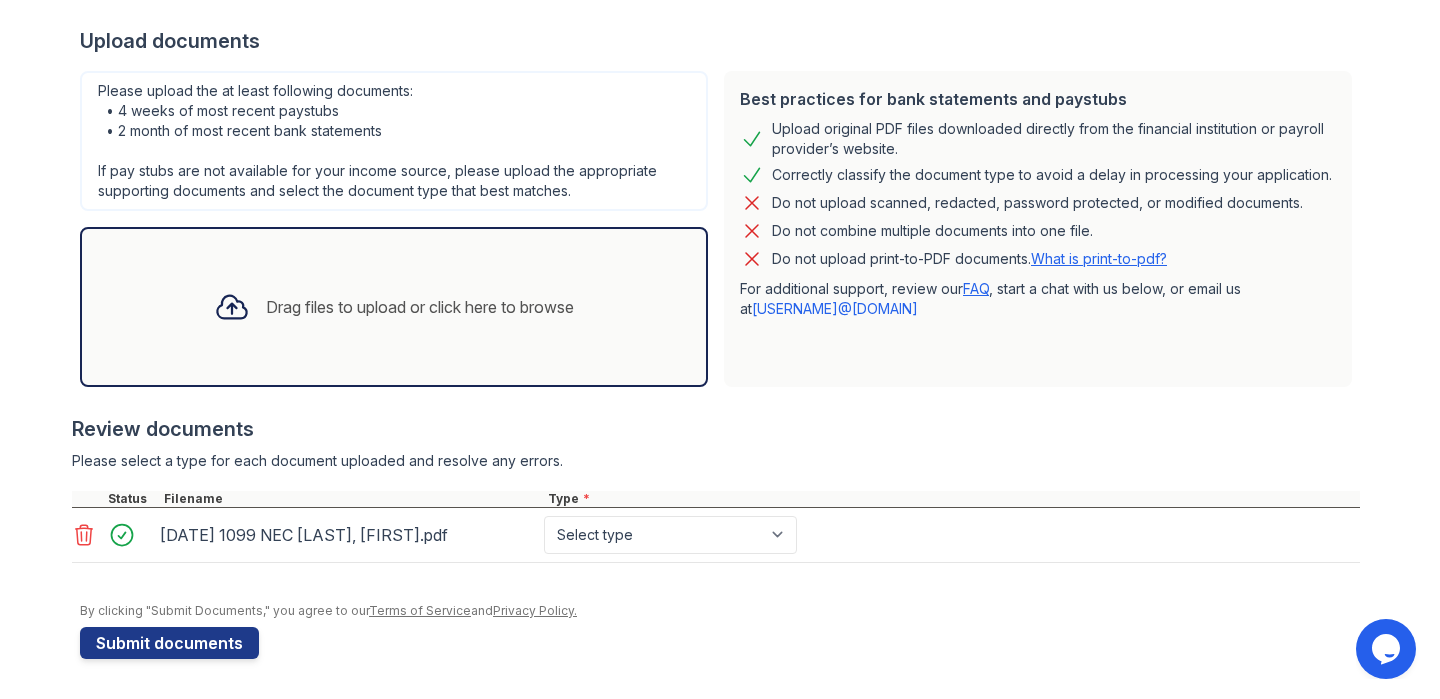 click on "[DATE] 1099 NEC [LAST], [FIRST].pdf
Select type
Paystub
Bank Statement
Offer Letter
Tax Documents
Benefit Award Letter
Investment Account Statement
Other" at bounding box center [716, 535] 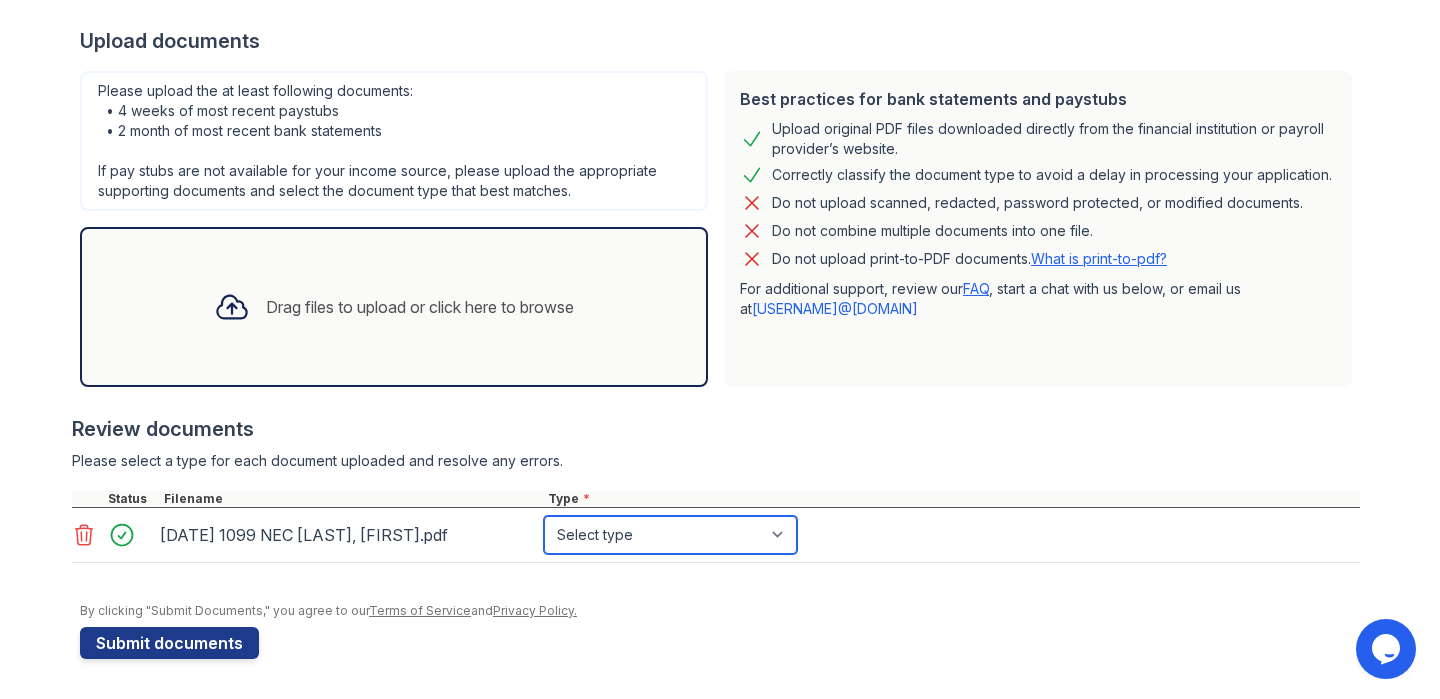click on "Select type
Paystub
Bank Statement
Offer Letter
Tax Documents
Benefit Award Letter
Investment Account Statement
Other" at bounding box center (670, 535) 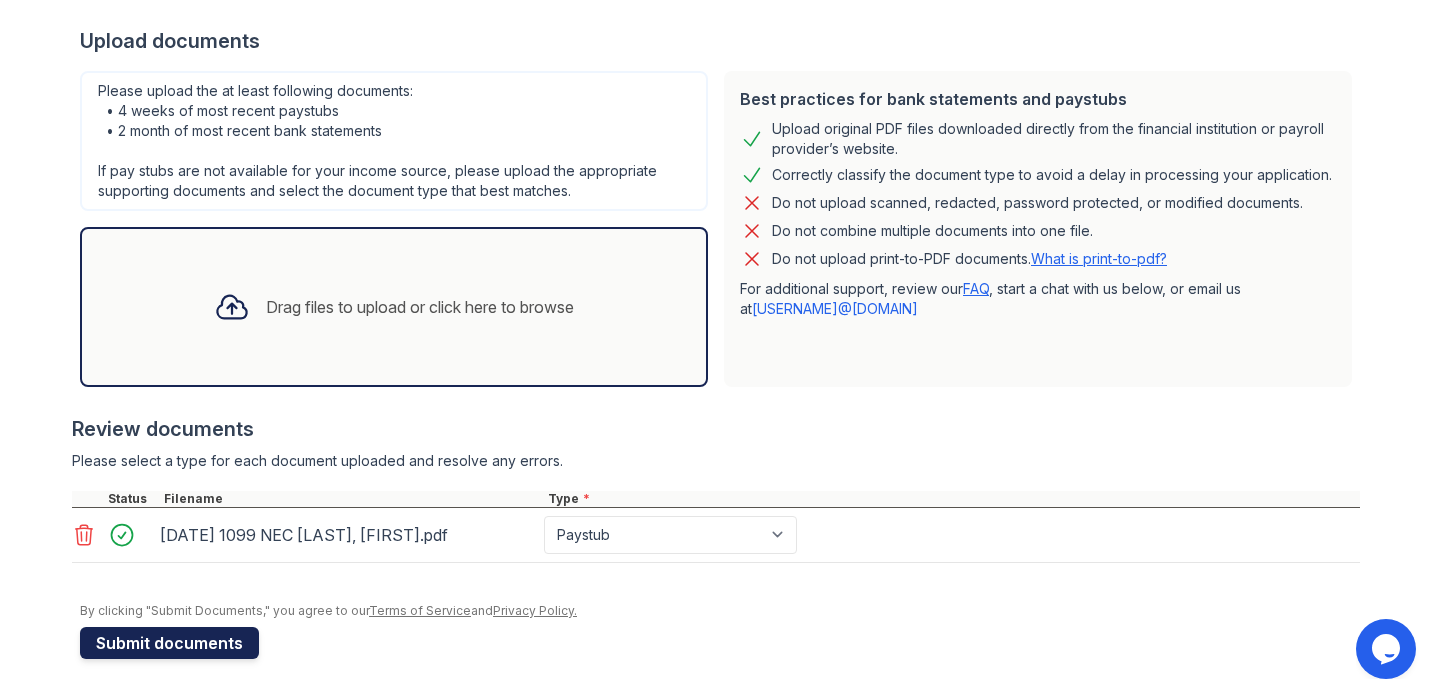 click on "Submit documents" at bounding box center (169, 643) 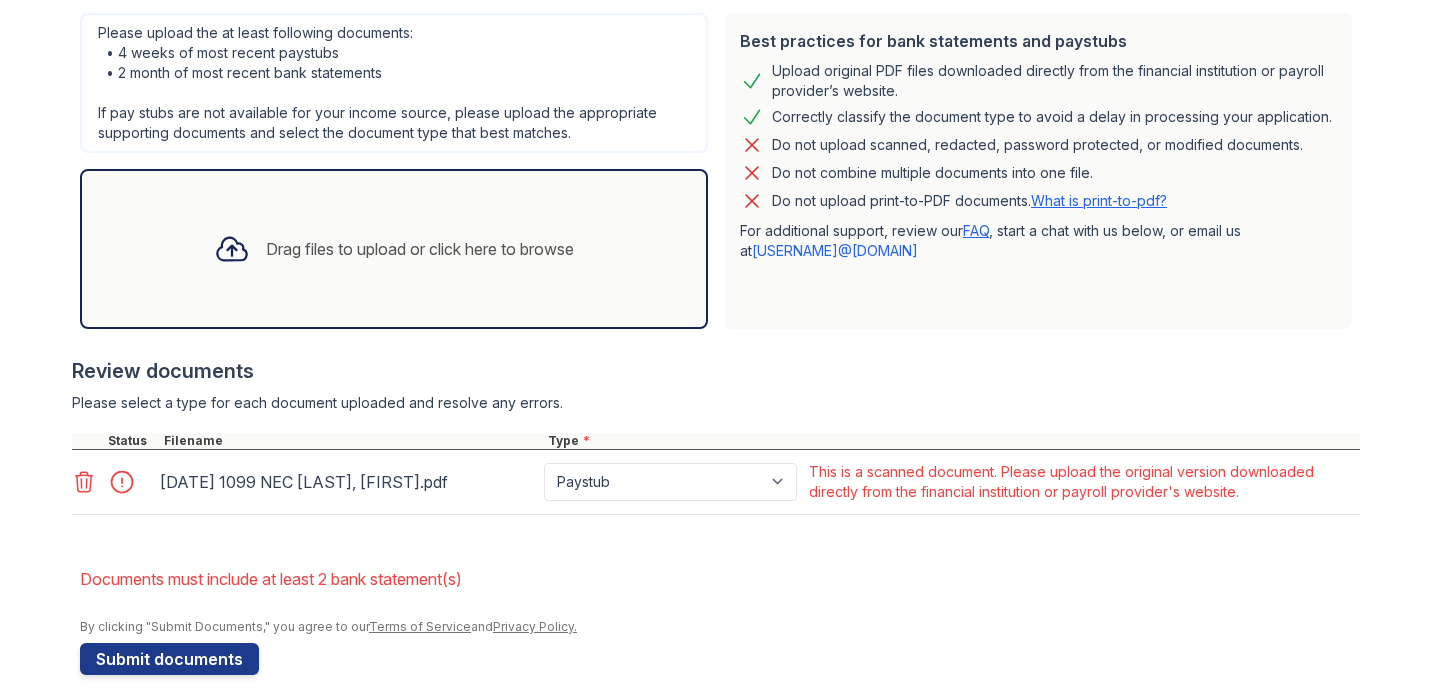 scroll, scrollTop: 511, scrollLeft: 0, axis: vertical 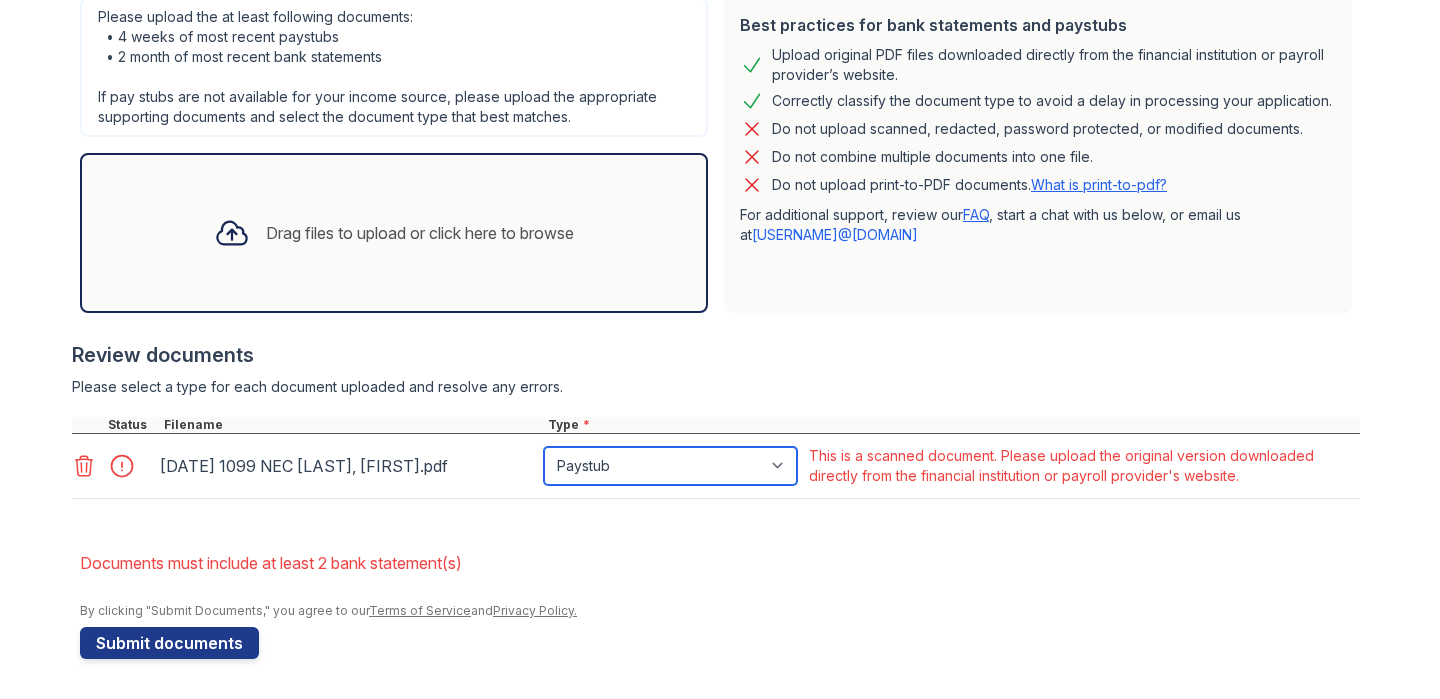 click on "Paystub
Bank Statement
Offer Letter
Tax Documents
Benefit Award Letter
Investment Account Statement
Other" at bounding box center [670, 466] 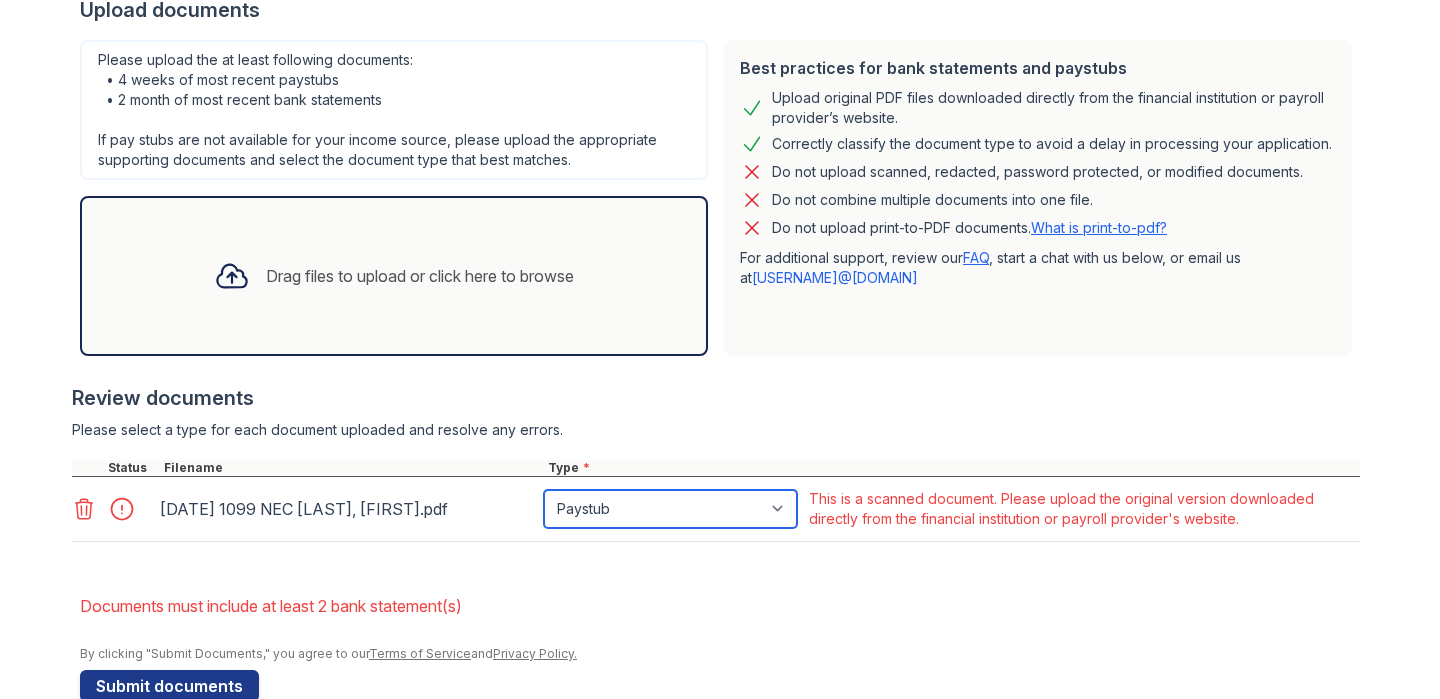 scroll, scrollTop: 481, scrollLeft: 0, axis: vertical 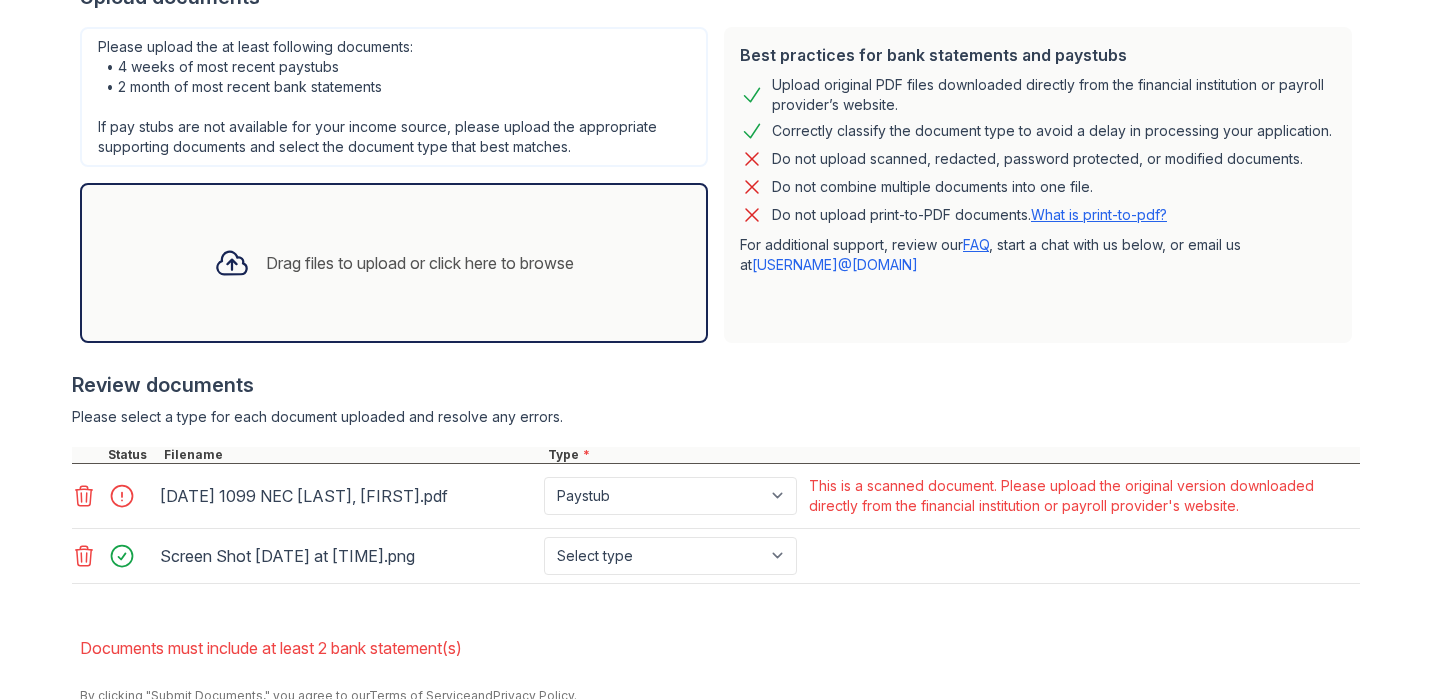 click 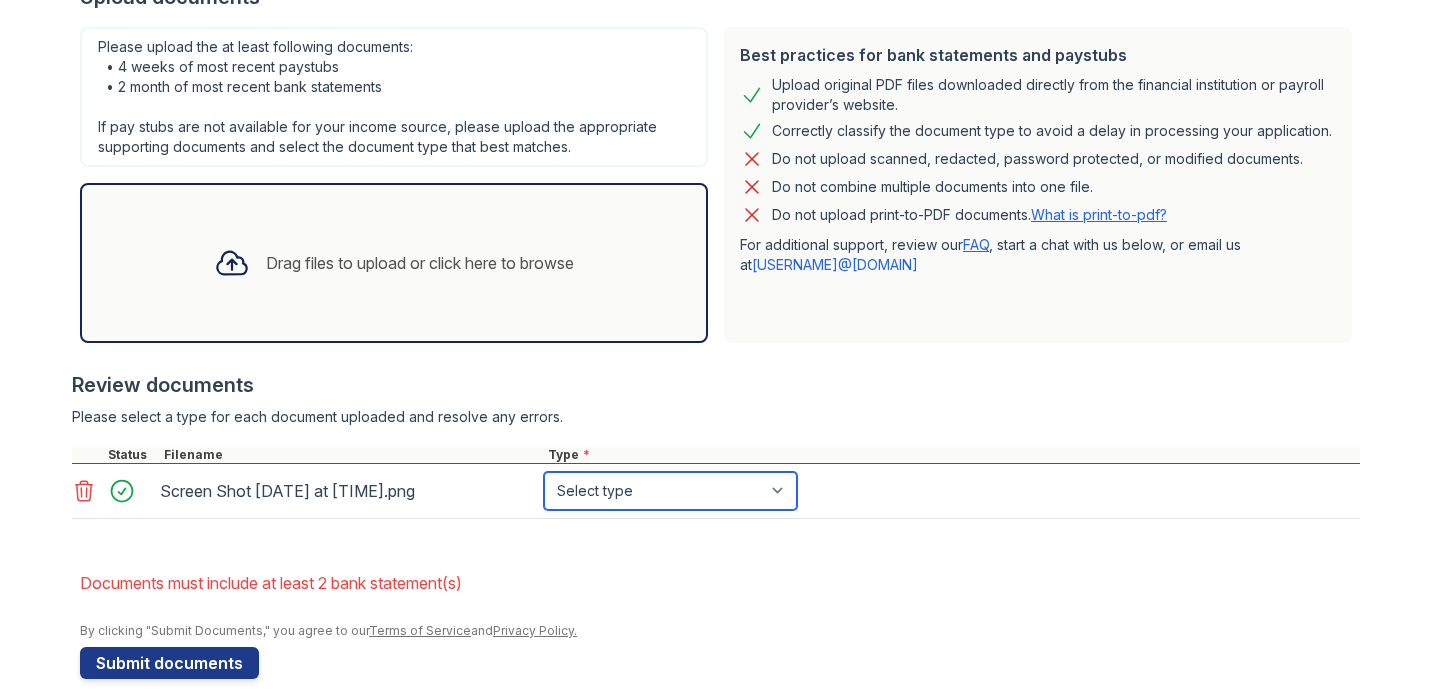 click on "Select type
Paystub
Bank Statement
Offer Letter
Tax Documents
Benefit Award Letter
Investment Account Statement
Other" at bounding box center [670, 491] 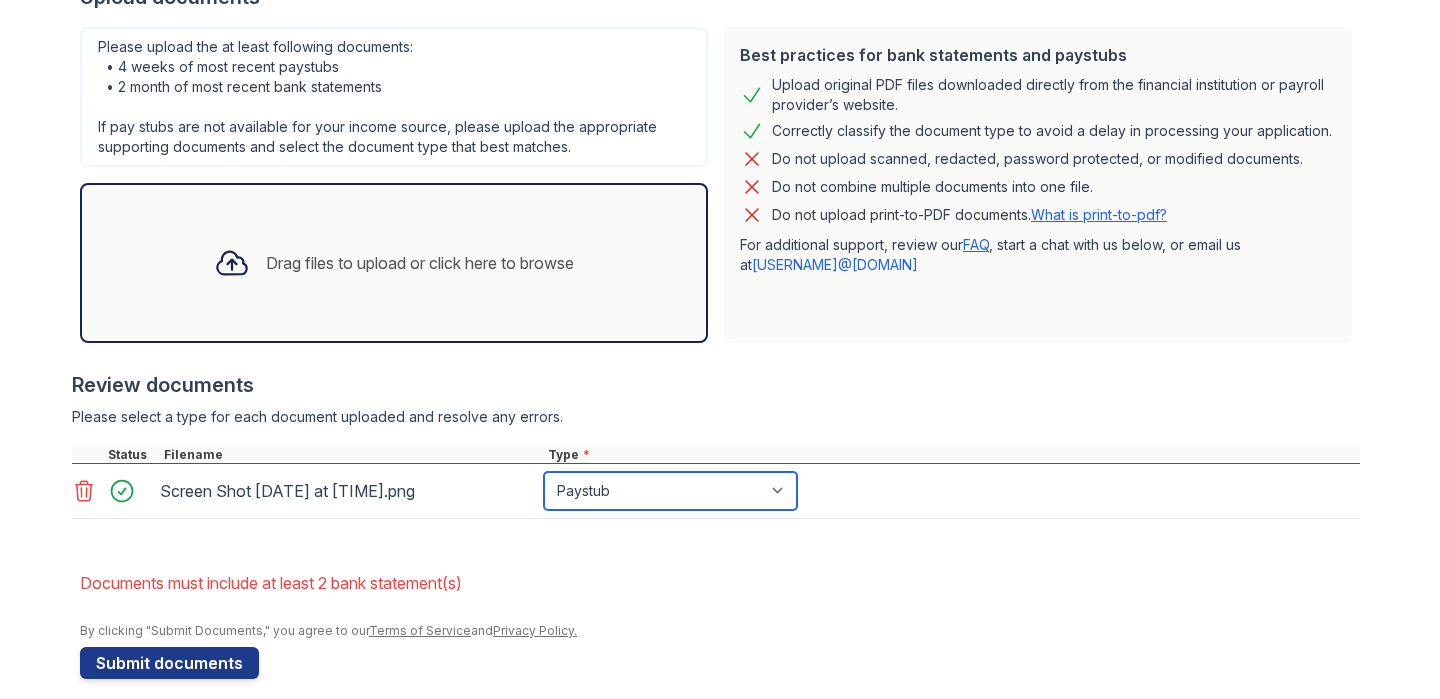 scroll, scrollTop: 501, scrollLeft: 0, axis: vertical 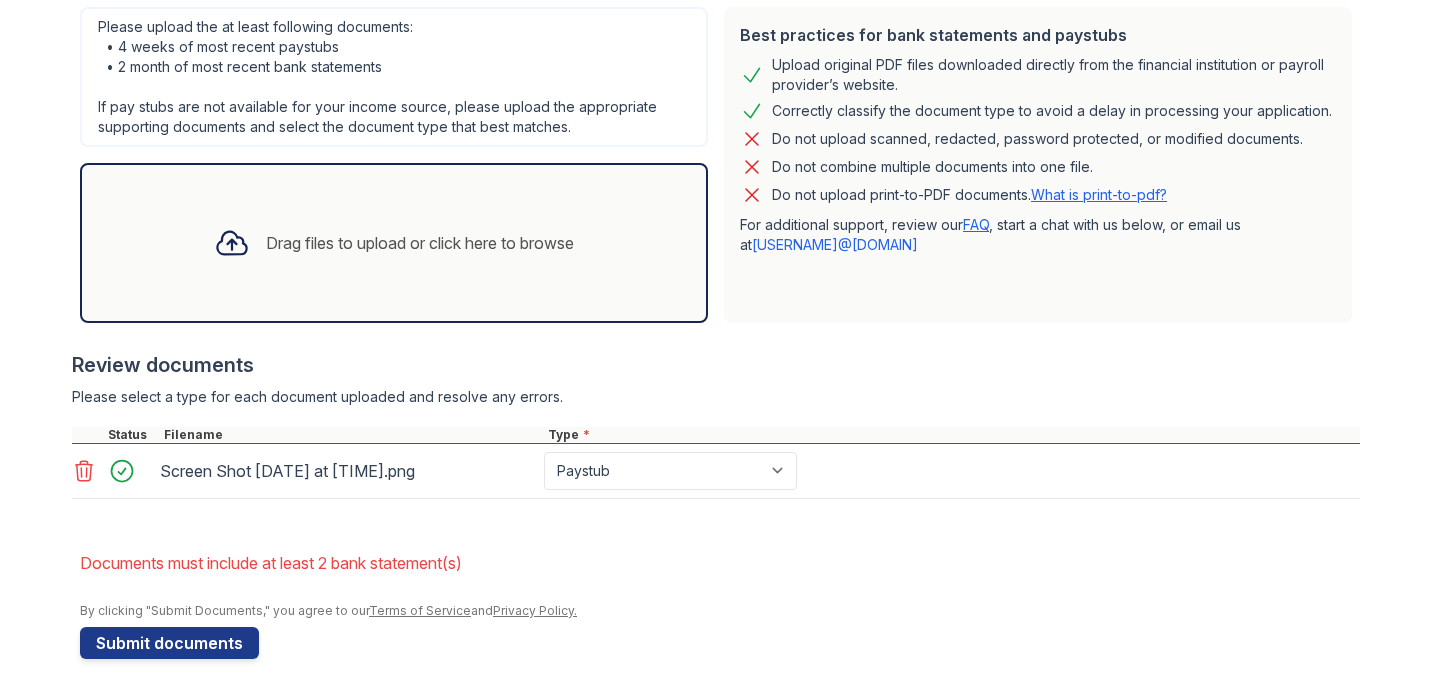 click on "Review documents" at bounding box center (716, 365) 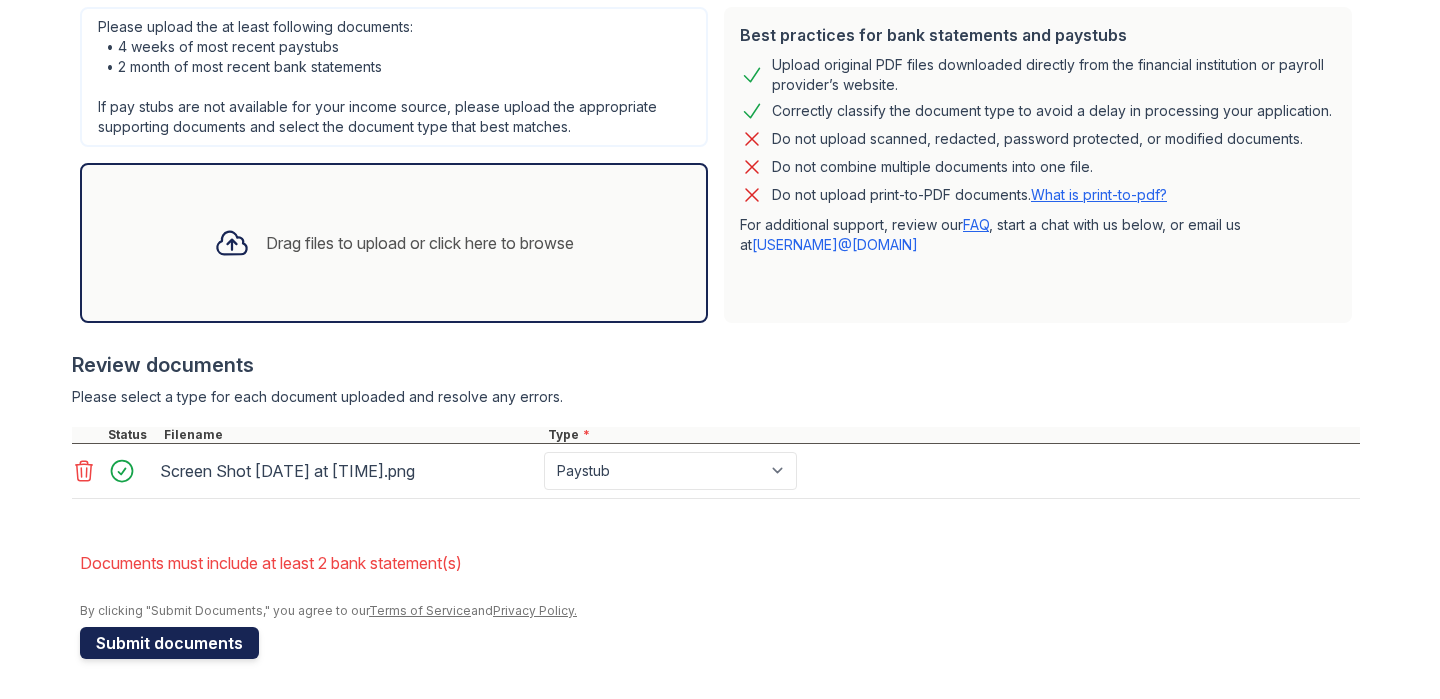 click on "Submit documents" at bounding box center (169, 643) 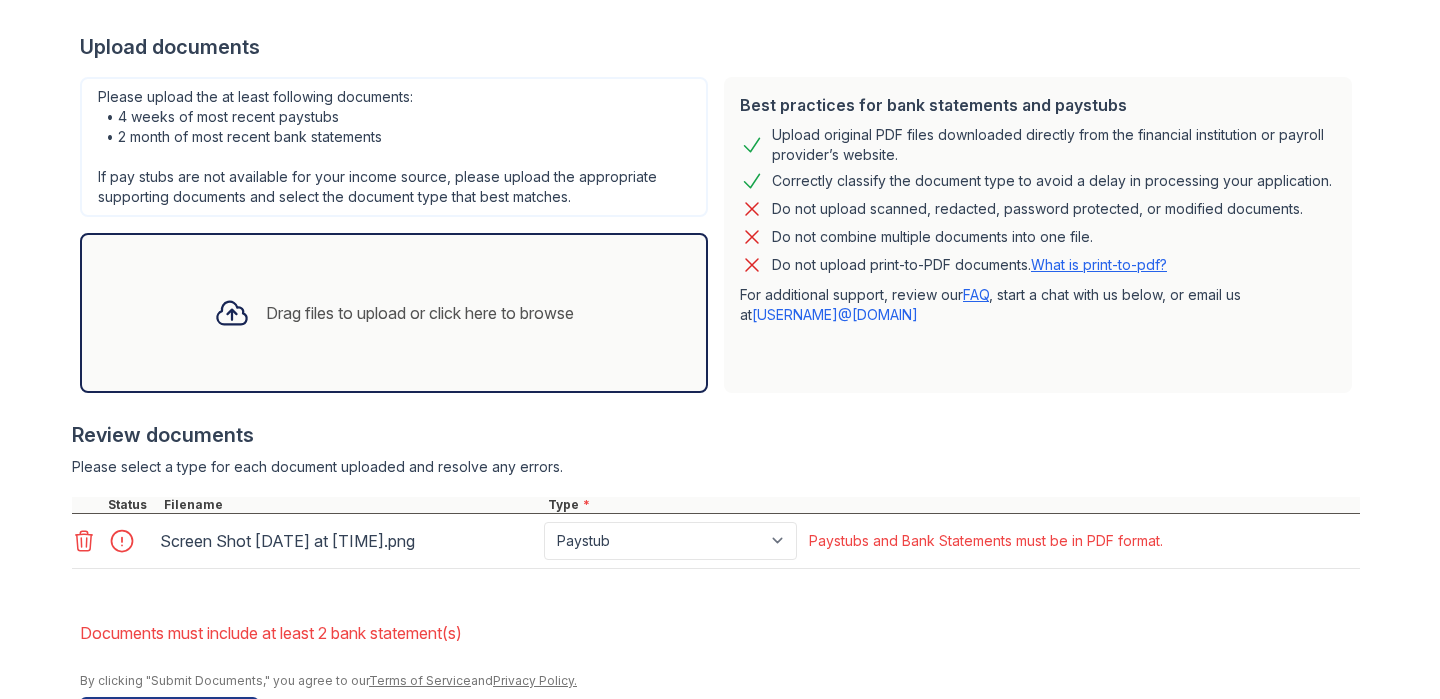 scroll, scrollTop: 501, scrollLeft: 0, axis: vertical 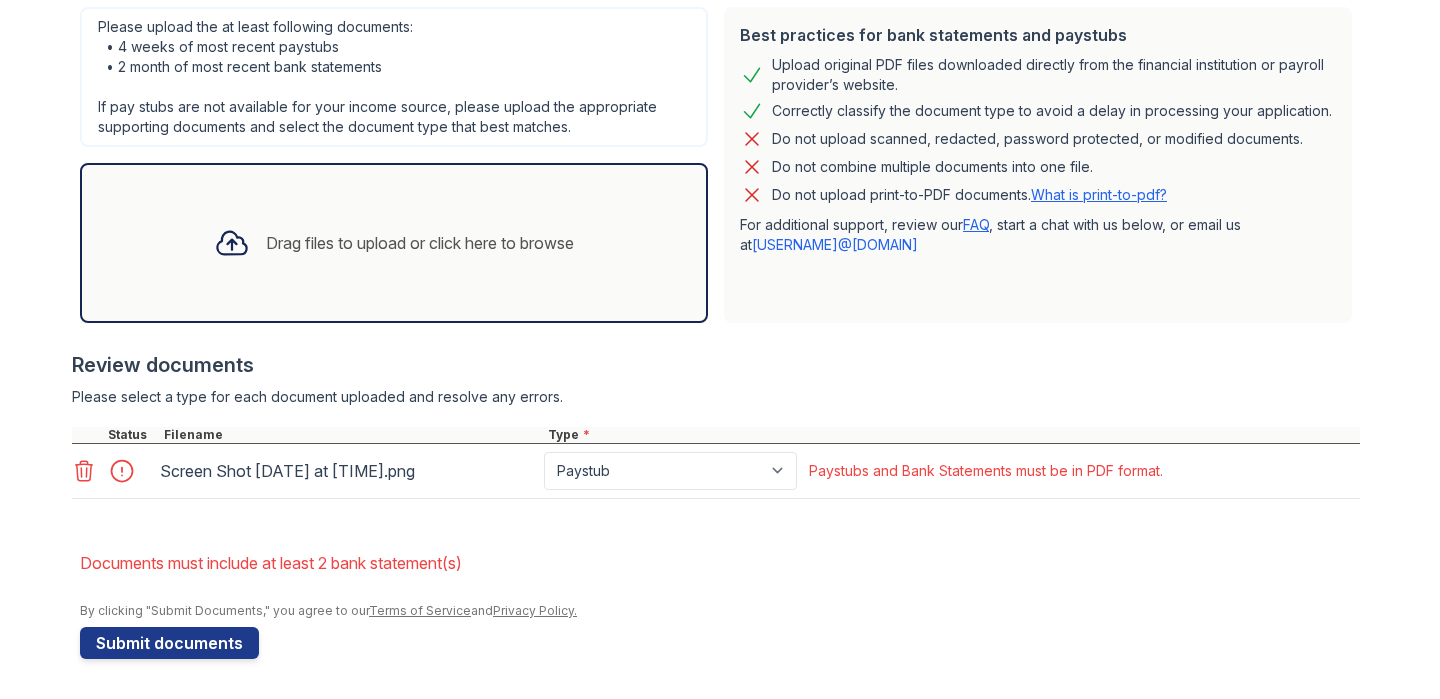 click 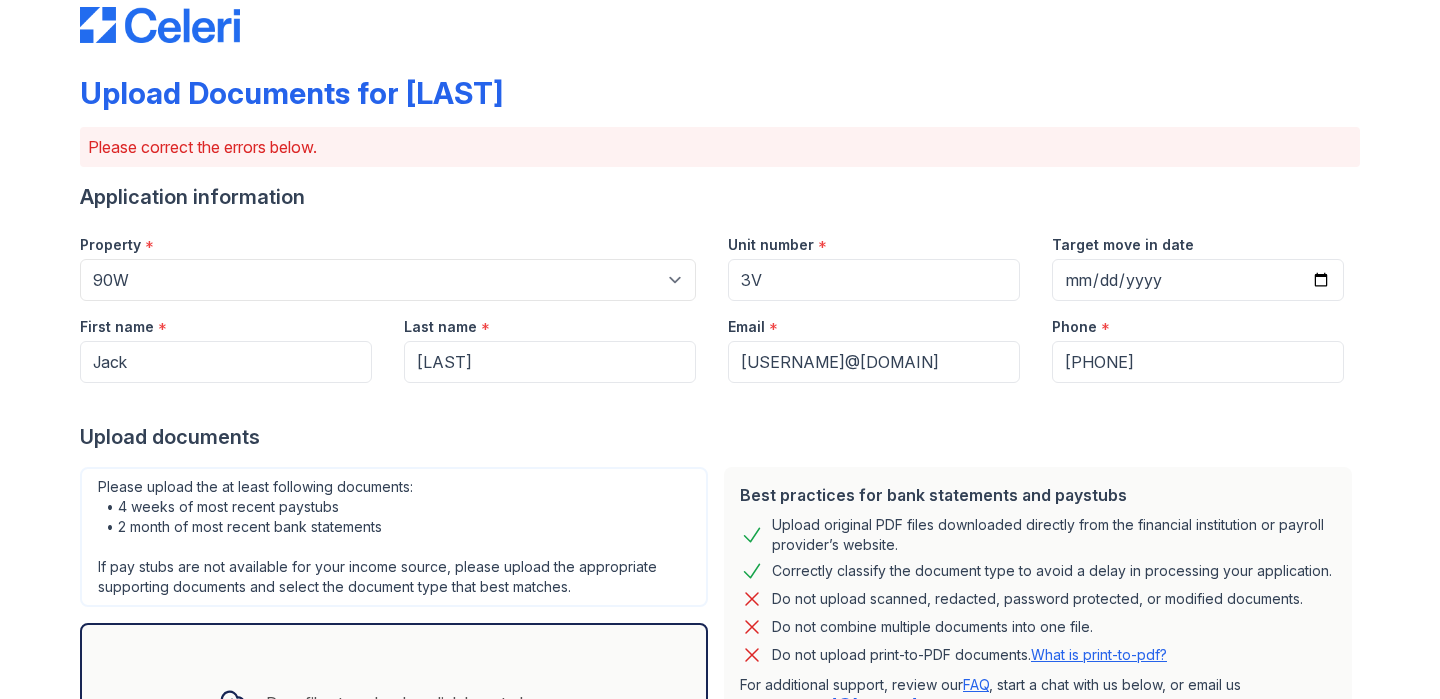 scroll, scrollTop: 111, scrollLeft: 0, axis: vertical 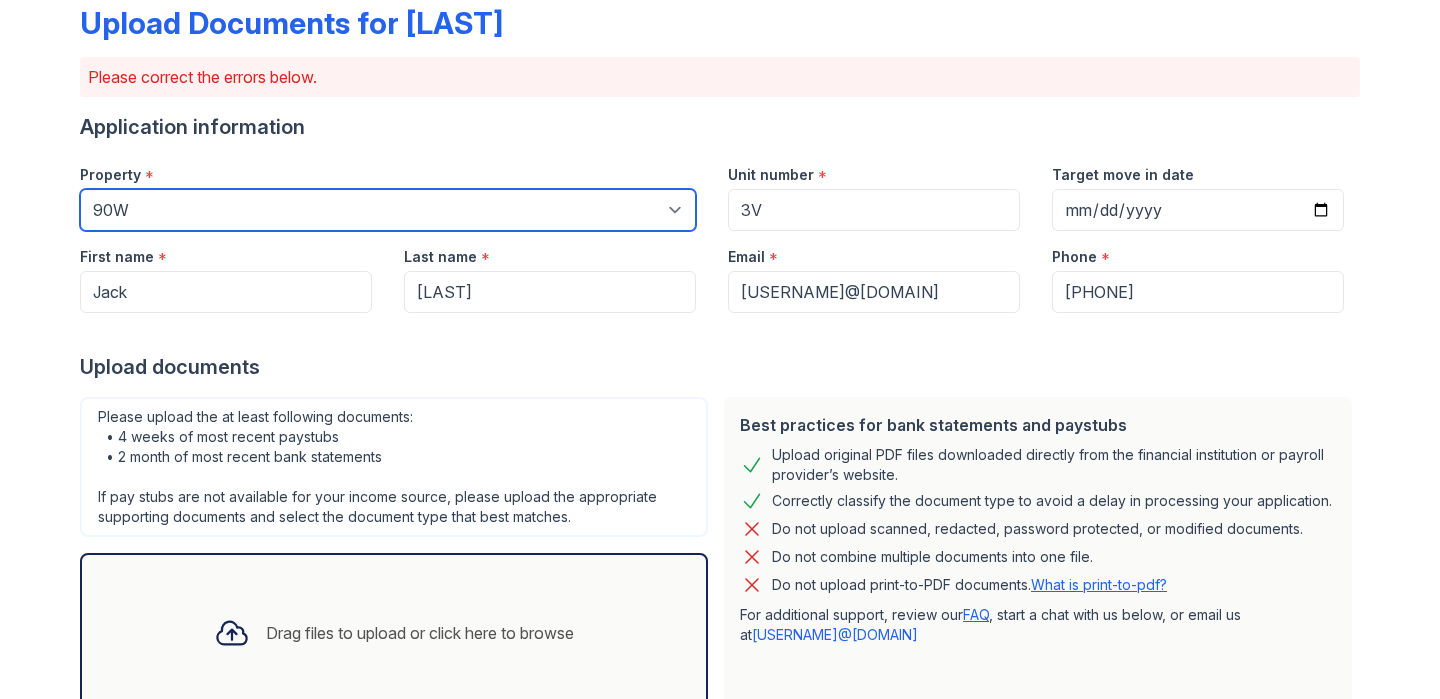 click on "Select a property
[NUMBER] [STREET]
[NUMBER]
[NUMBER][STREET]
[CITY]
[FIRST]
[LOCATION]
[FIRST]
[BRAND]
[LOCATION]" at bounding box center [388, 210] 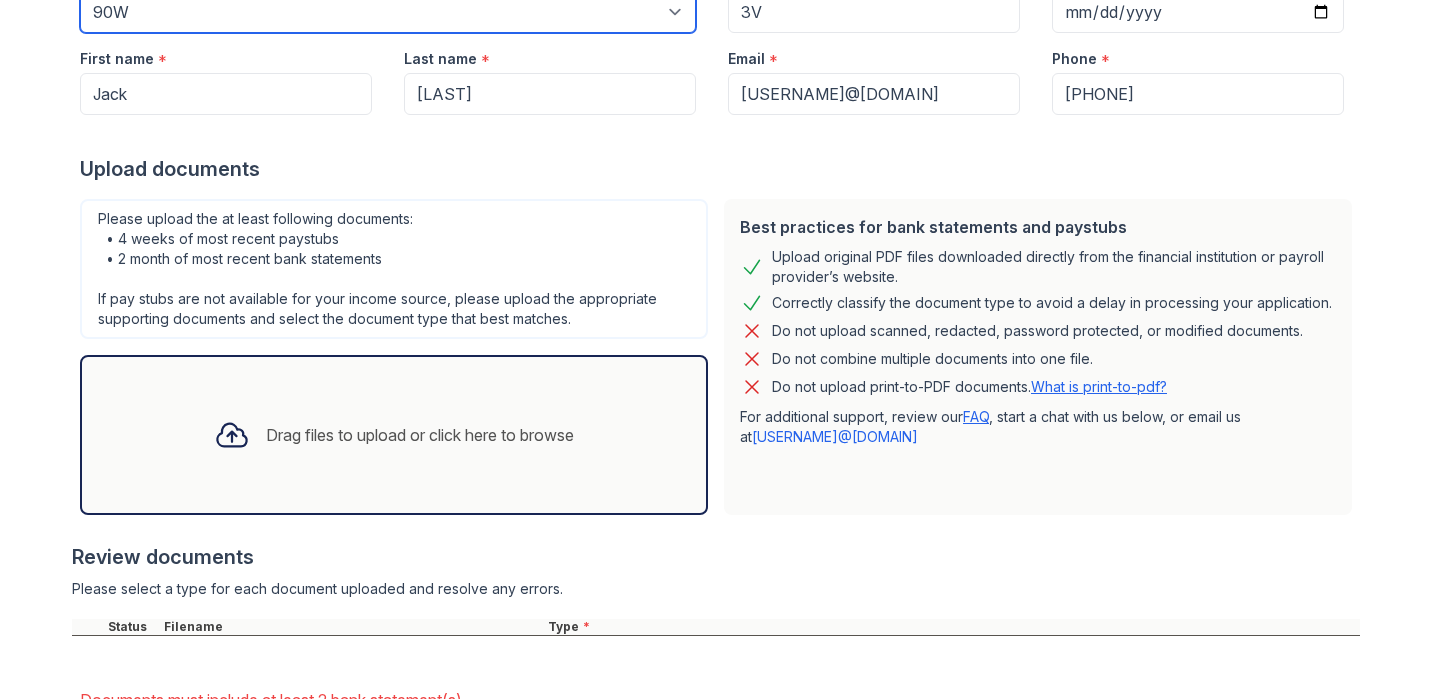 scroll, scrollTop: 446, scrollLeft: 0, axis: vertical 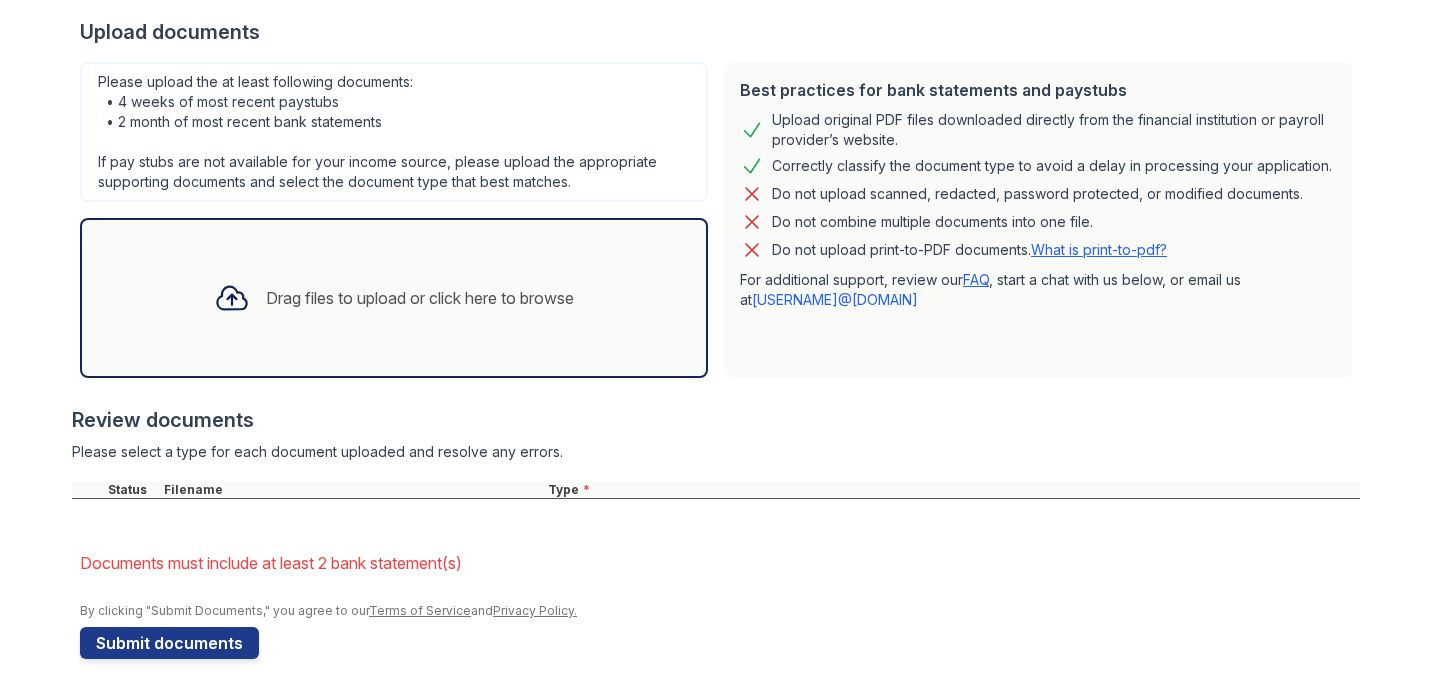 click on "Drag files to upload or click here to browse" at bounding box center (420, 298) 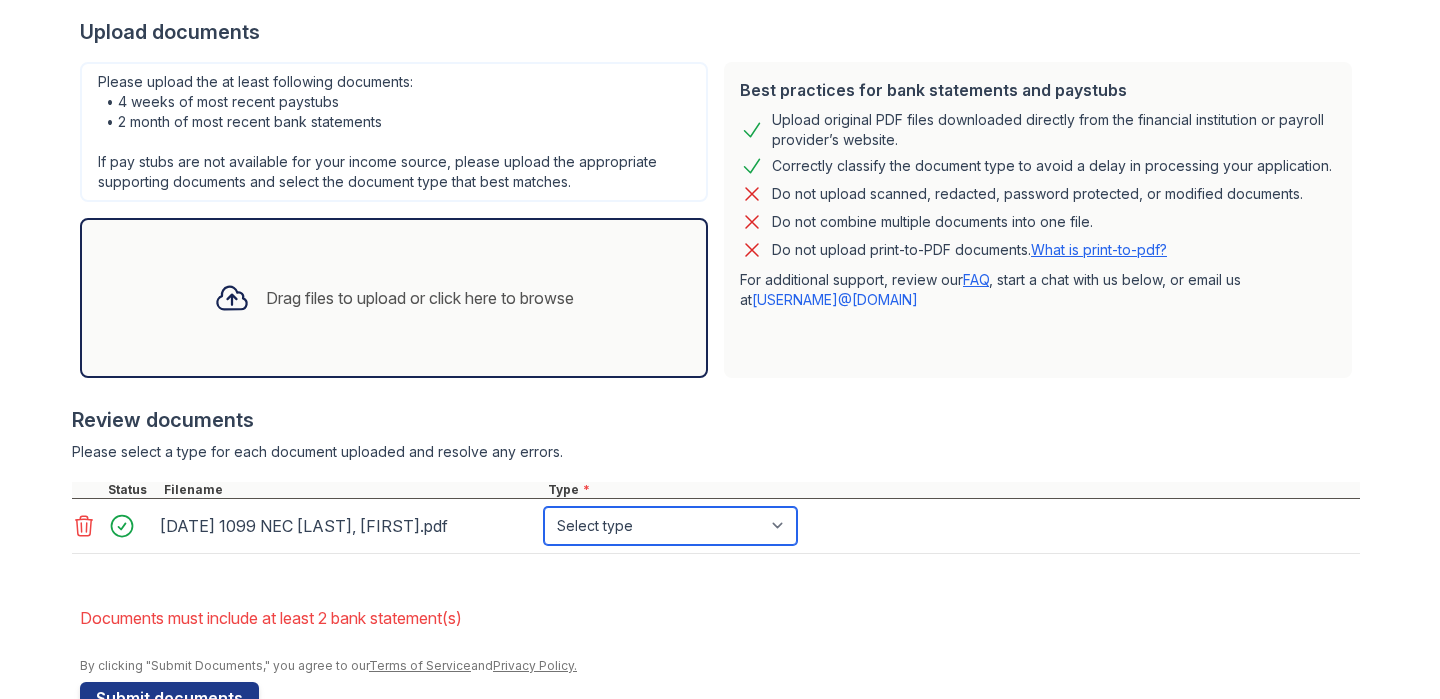 click on "Select type
Paystub
Bank Statement
Offer Letter
Tax Documents
Benefit Award Letter
Investment Account Statement
Other" at bounding box center [670, 526] 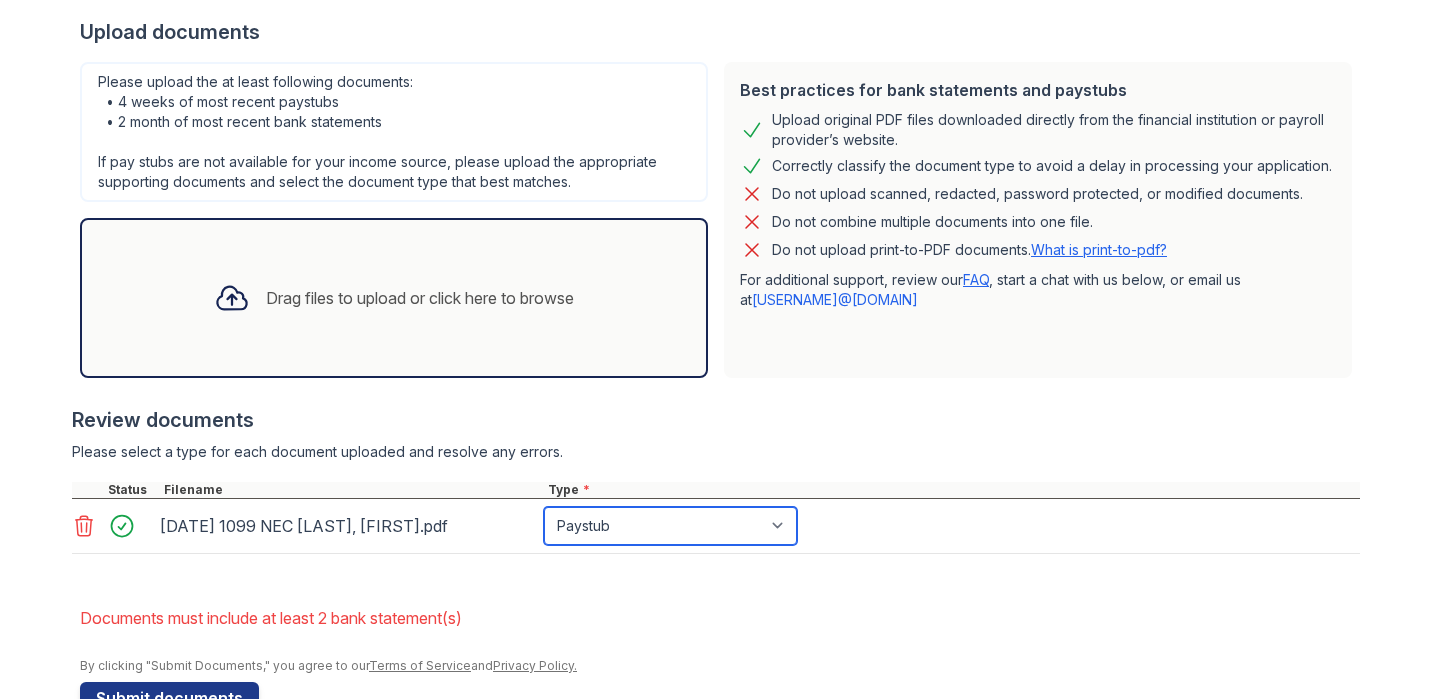 scroll, scrollTop: 501, scrollLeft: 0, axis: vertical 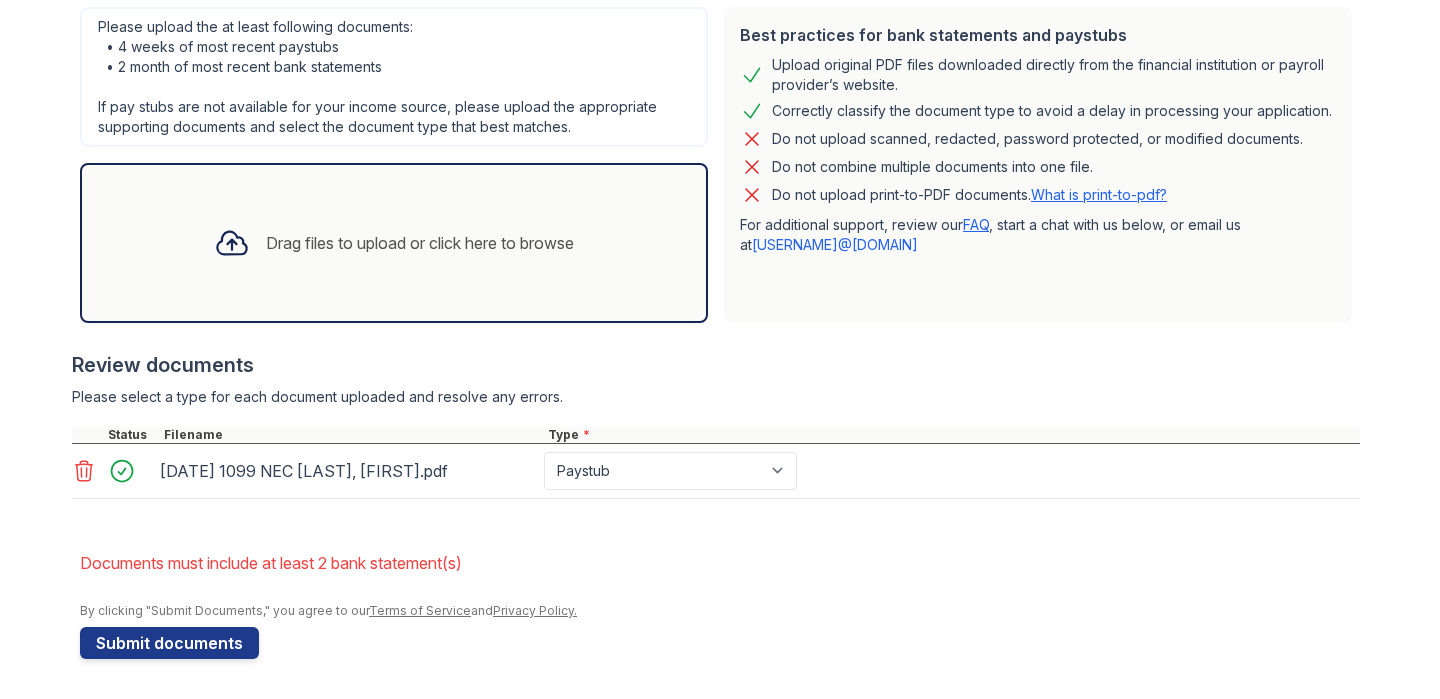 click at bounding box center [232, 243] 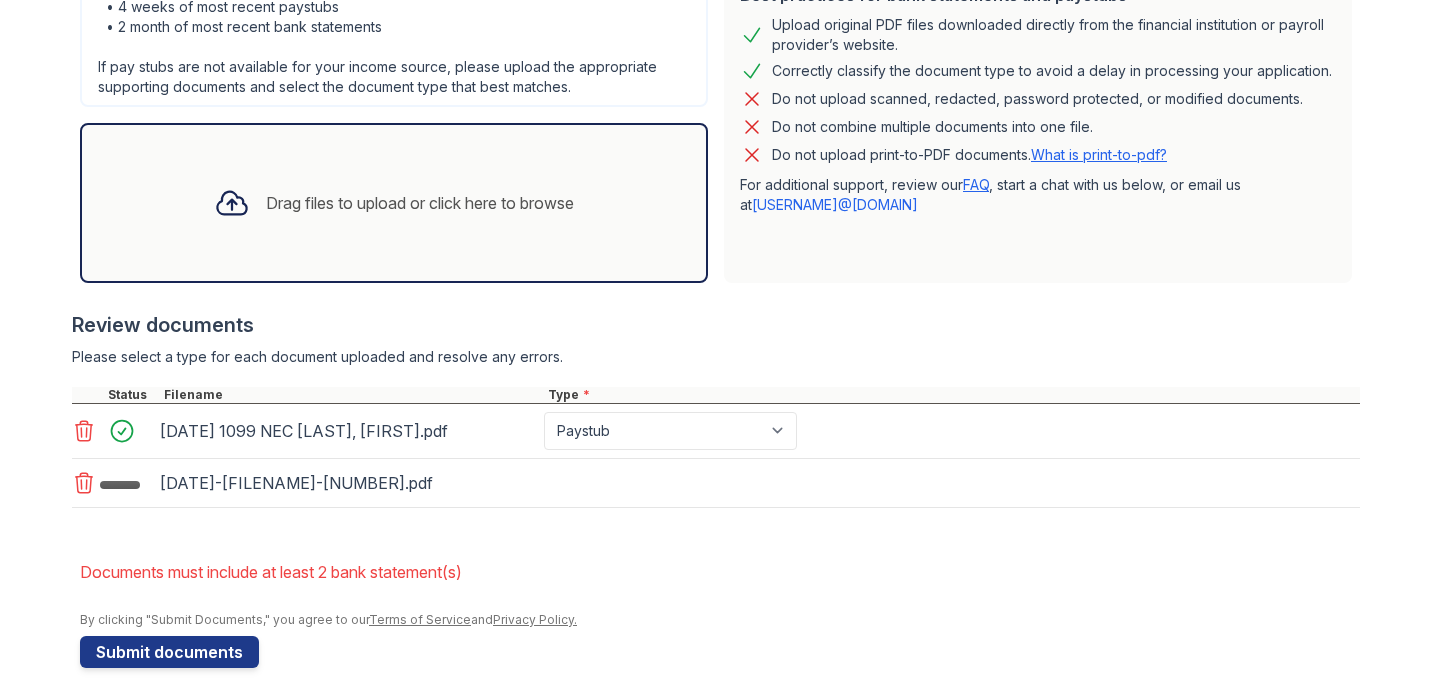 scroll, scrollTop: 550, scrollLeft: 0, axis: vertical 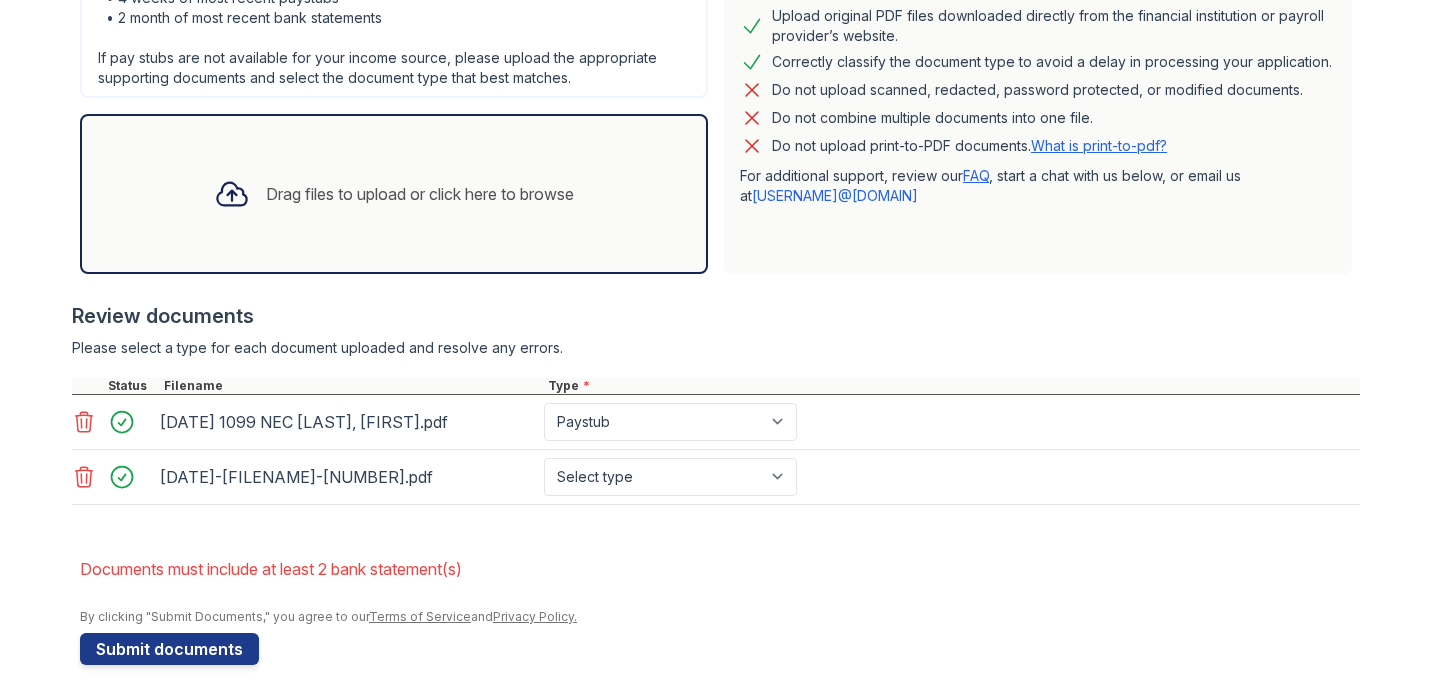 click on "Drag files to upload or click here to browse" at bounding box center (394, 194) 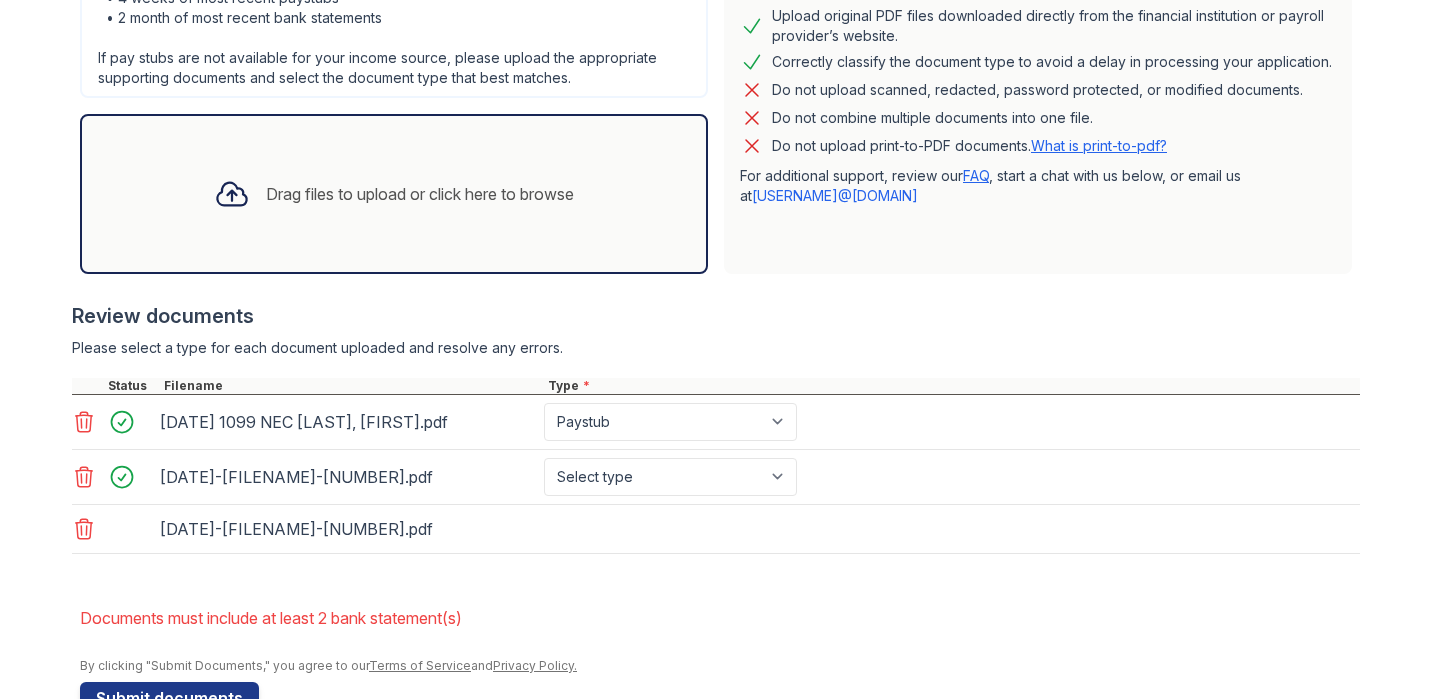 scroll, scrollTop: 605, scrollLeft: 0, axis: vertical 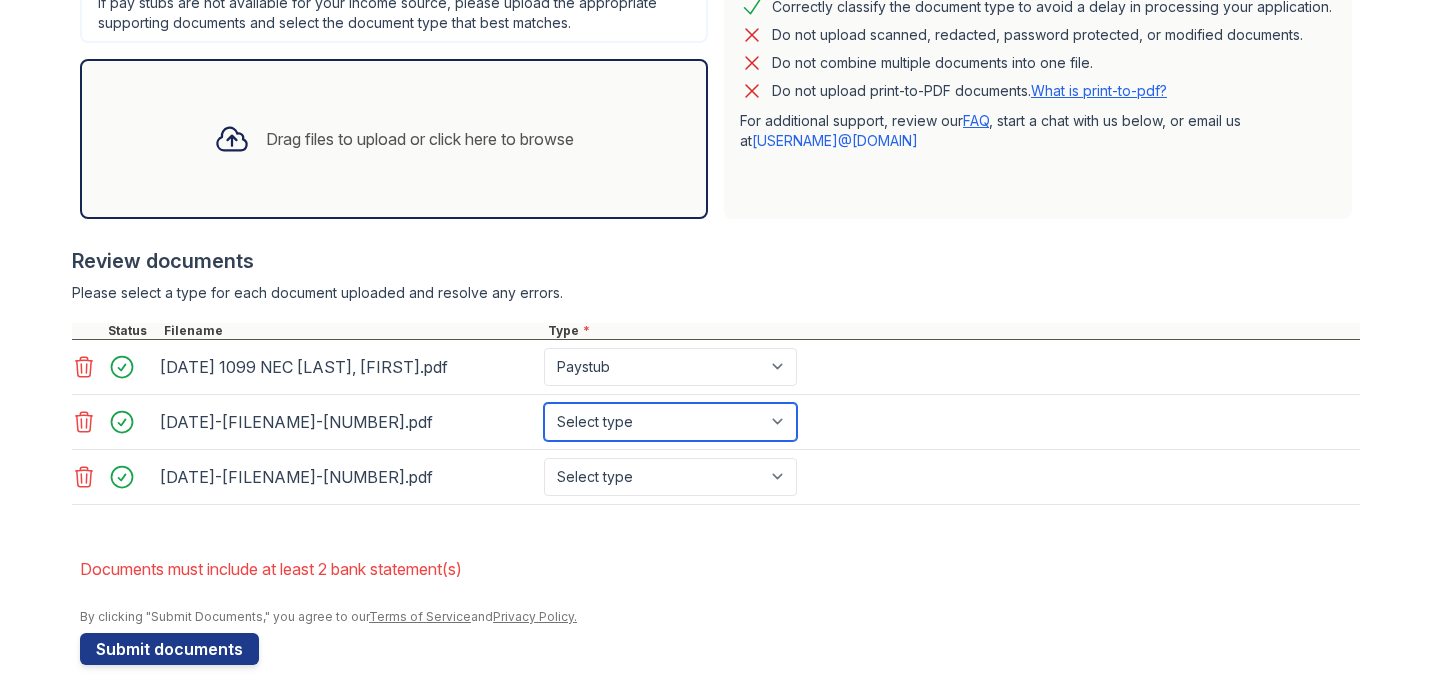 click on "Select type
Paystub
Bank Statement
Offer Letter
Tax Documents
Benefit Award Letter
Investment Account Statement
Other" at bounding box center [670, 422] 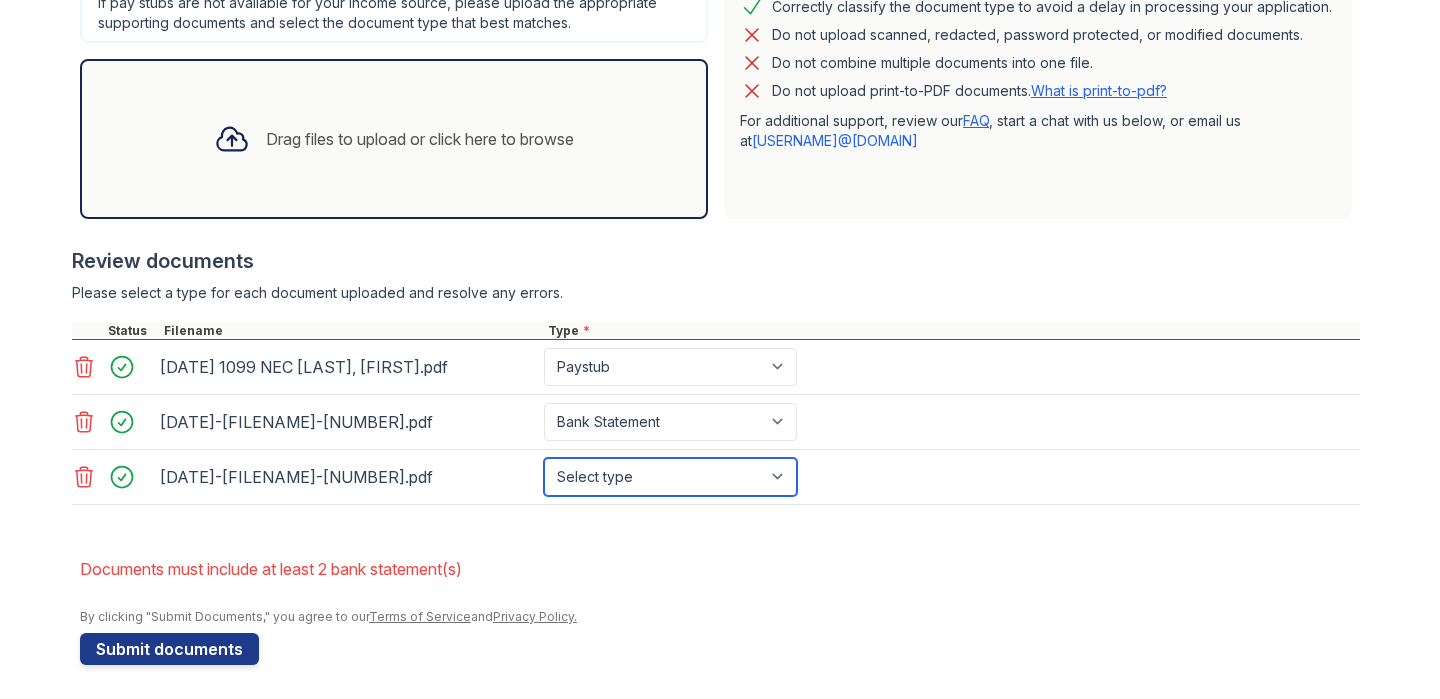 click on "Select type
Paystub
Bank Statement
Offer Letter
Tax Documents
Benefit Award Letter
Investment Account Statement
Other" at bounding box center (670, 477) 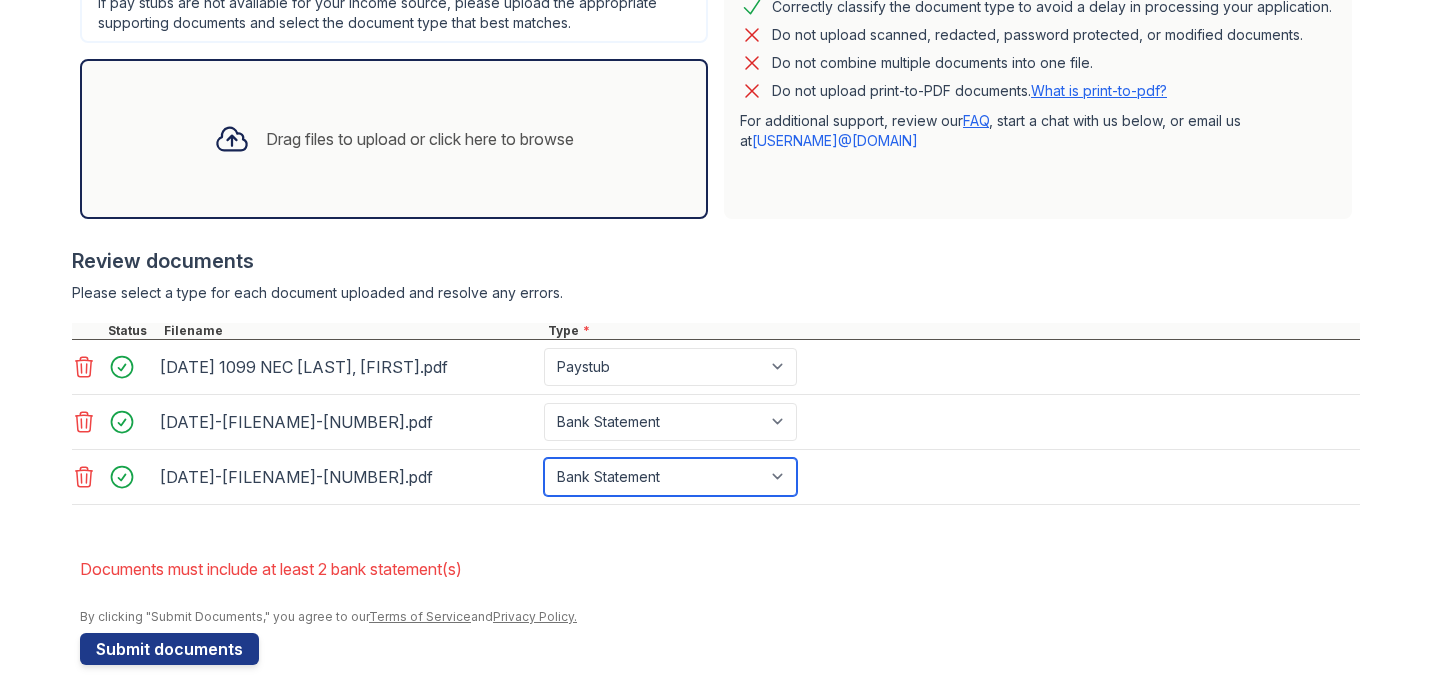 scroll, scrollTop: 611, scrollLeft: 0, axis: vertical 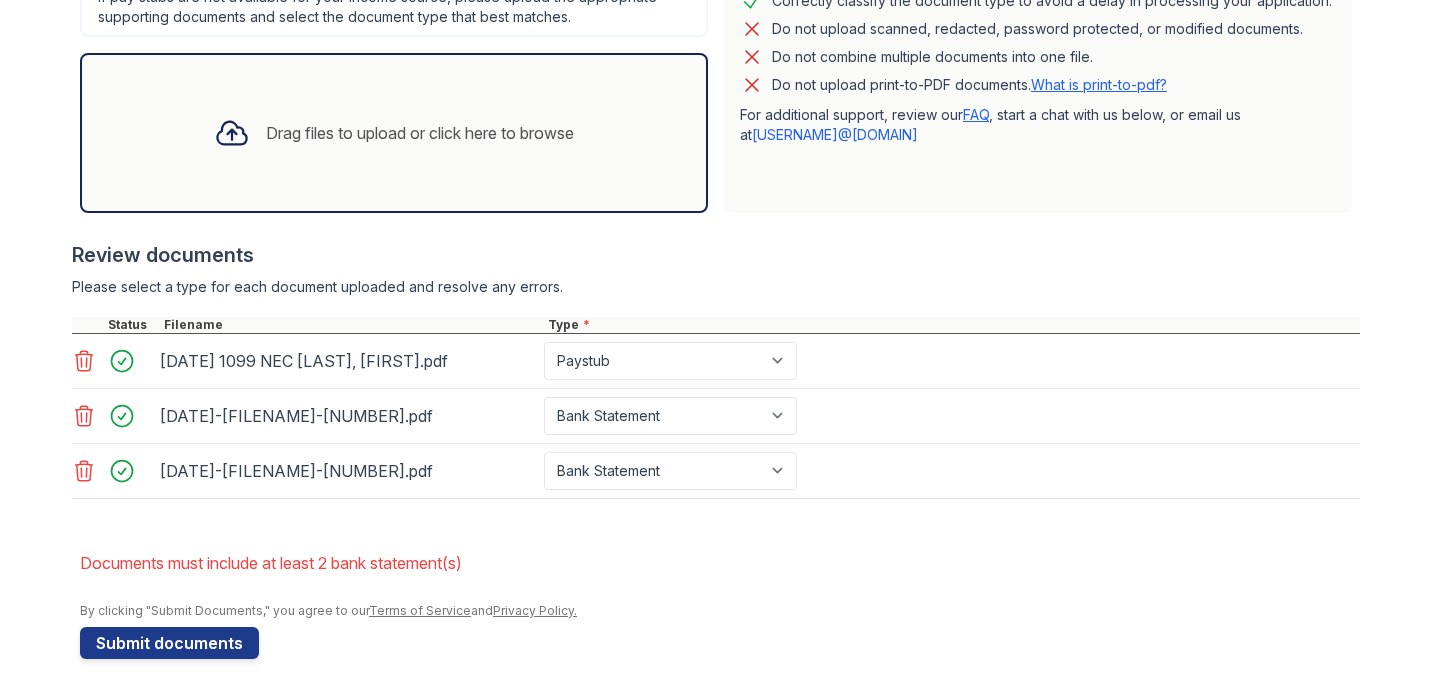 click on "Drag files to upload or click here to browse" at bounding box center (394, 133) 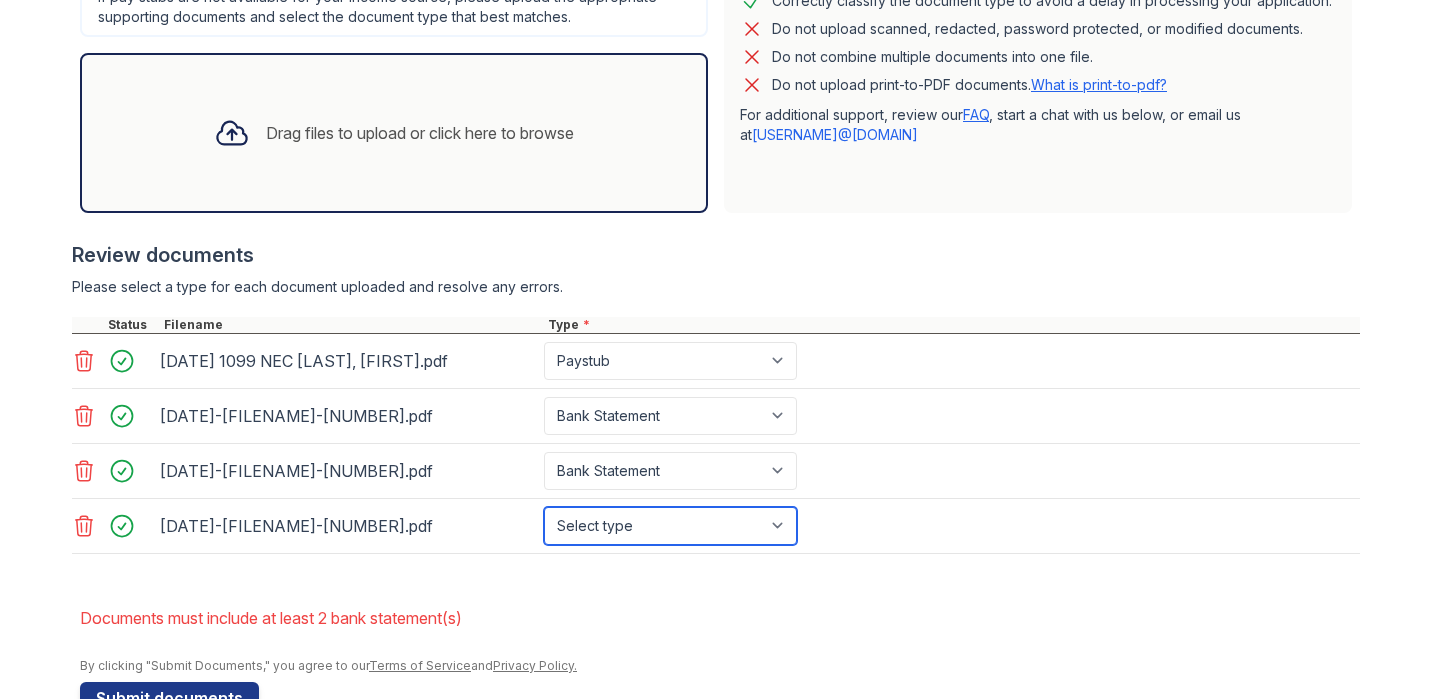 click on "Select type
Paystub
Bank Statement
Offer Letter
Tax Documents
Benefit Award Letter
Investment Account Statement
Other" at bounding box center [670, 526] 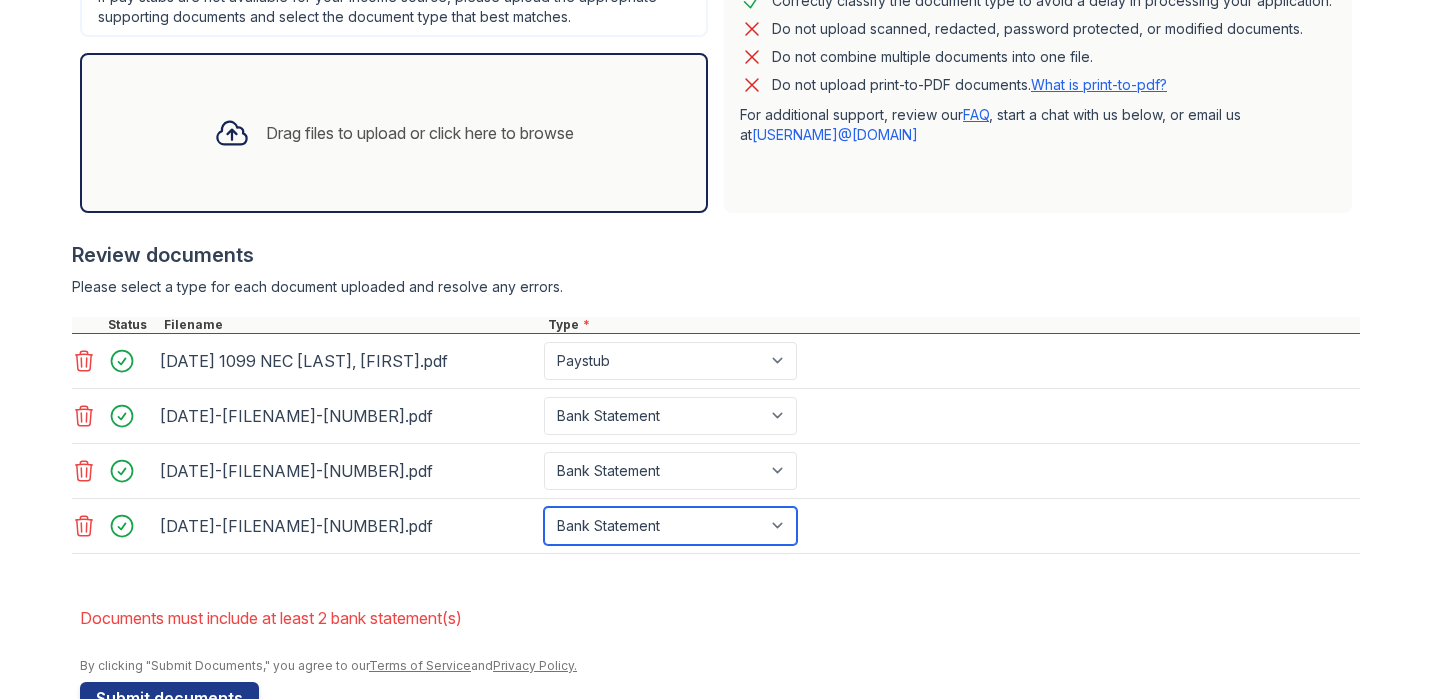 scroll, scrollTop: 666, scrollLeft: 0, axis: vertical 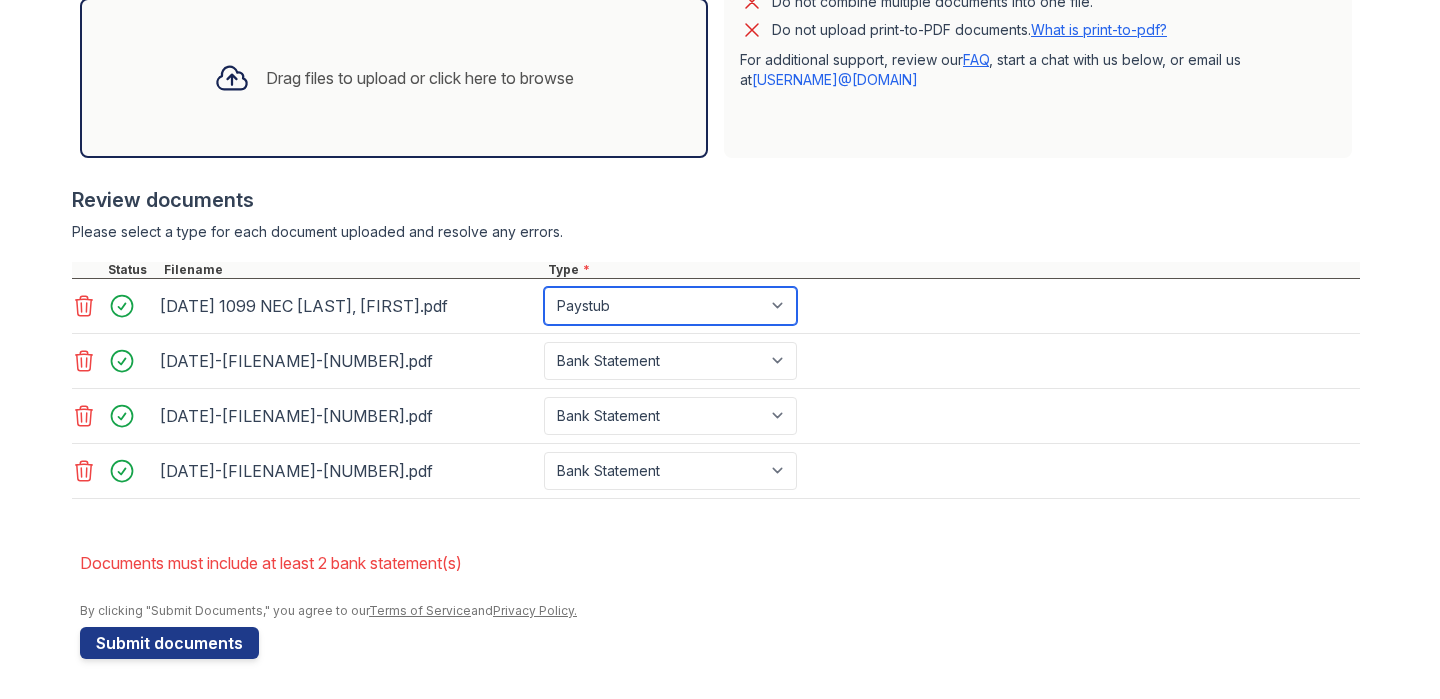 click on "Select type
Paystub
Bank Statement
Offer Letter
Tax Documents
Benefit Award Letter
Investment Account Statement
Other" at bounding box center (670, 306) 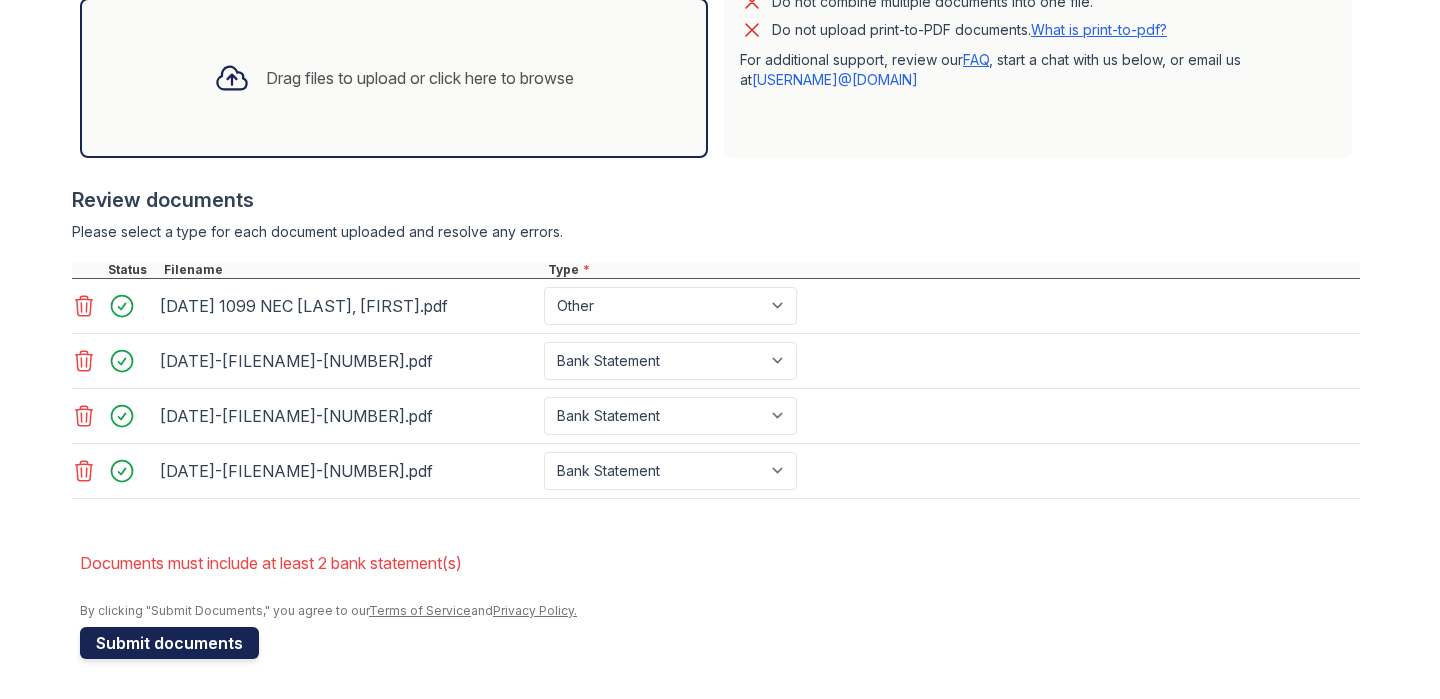click on "Submit documents" at bounding box center (169, 643) 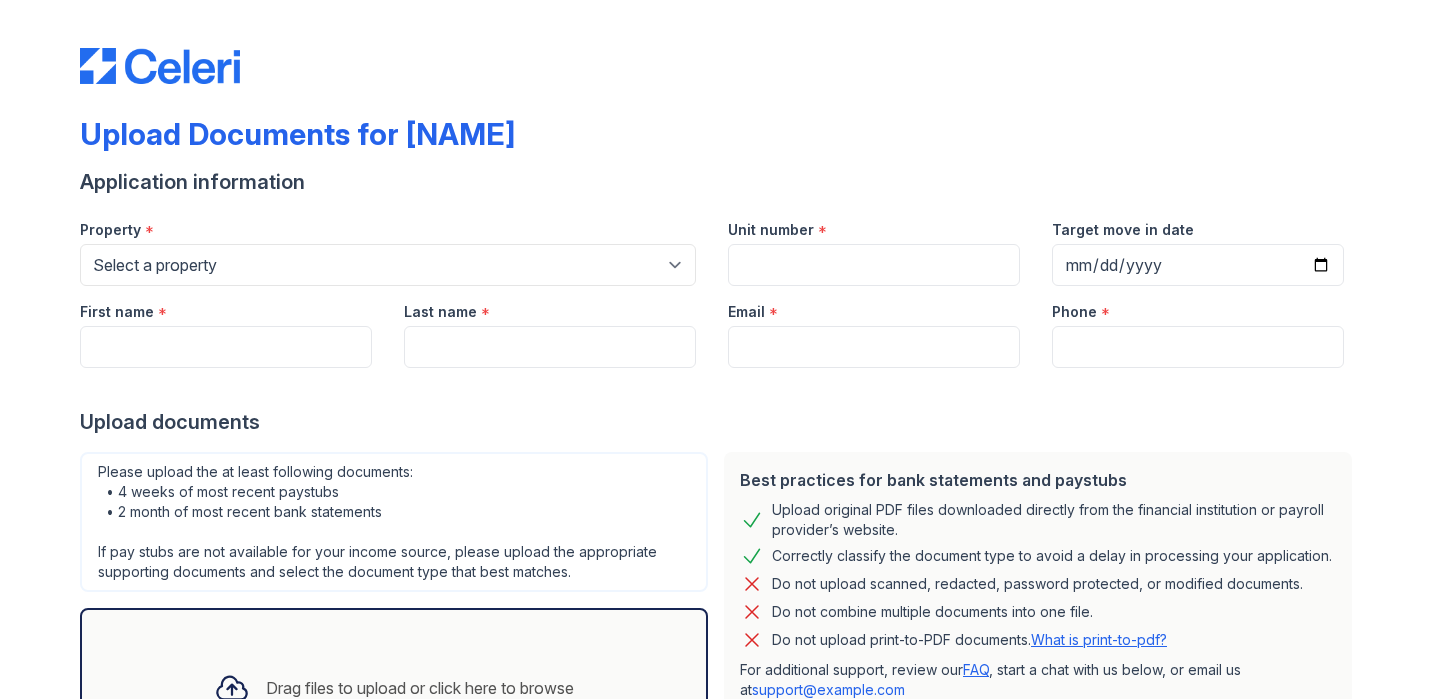 scroll, scrollTop: 0, scrollLeft: 0, axis: both 